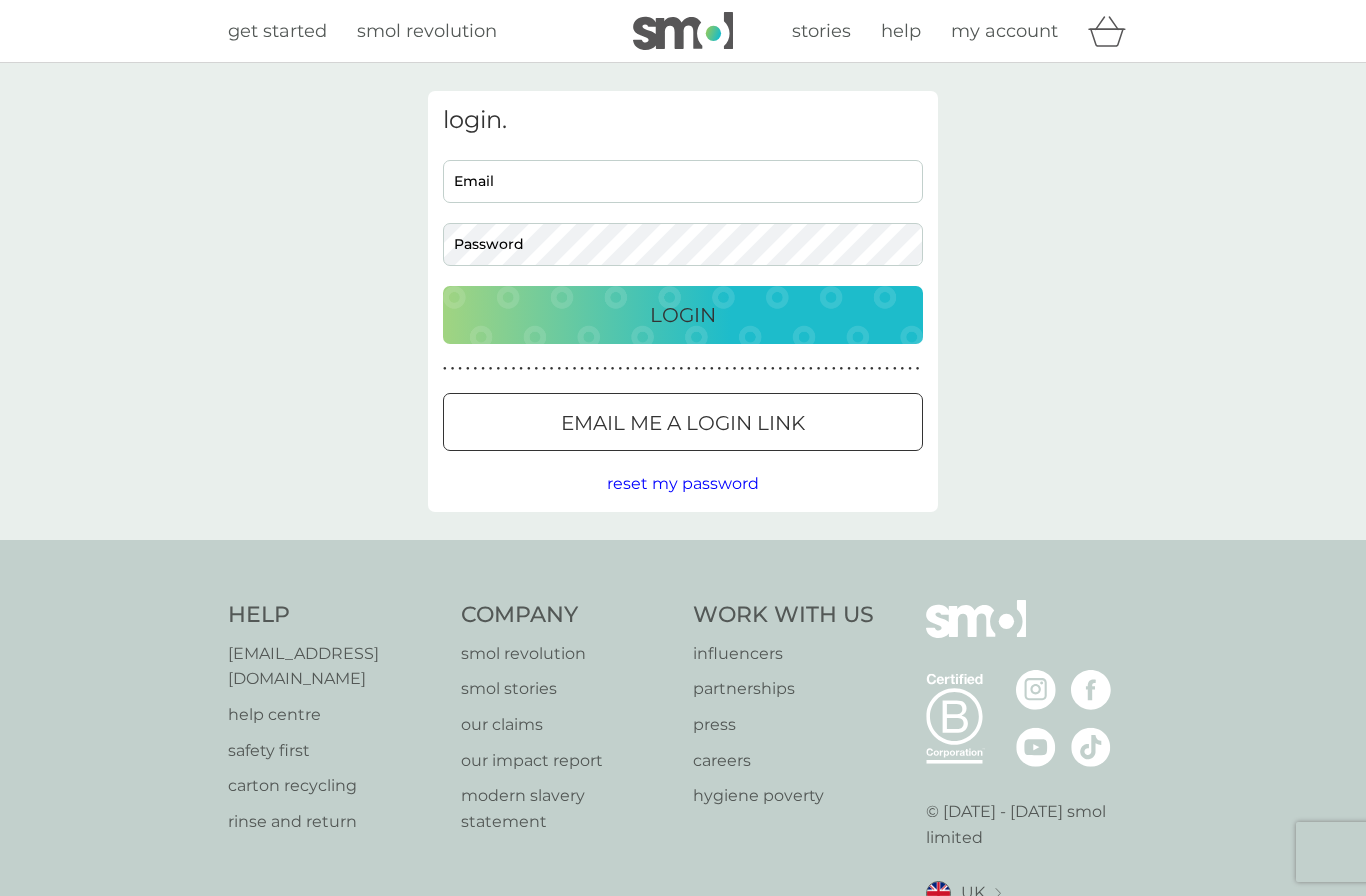 scroll, scrollTop: 0, scrollLeft: 0, axis: both 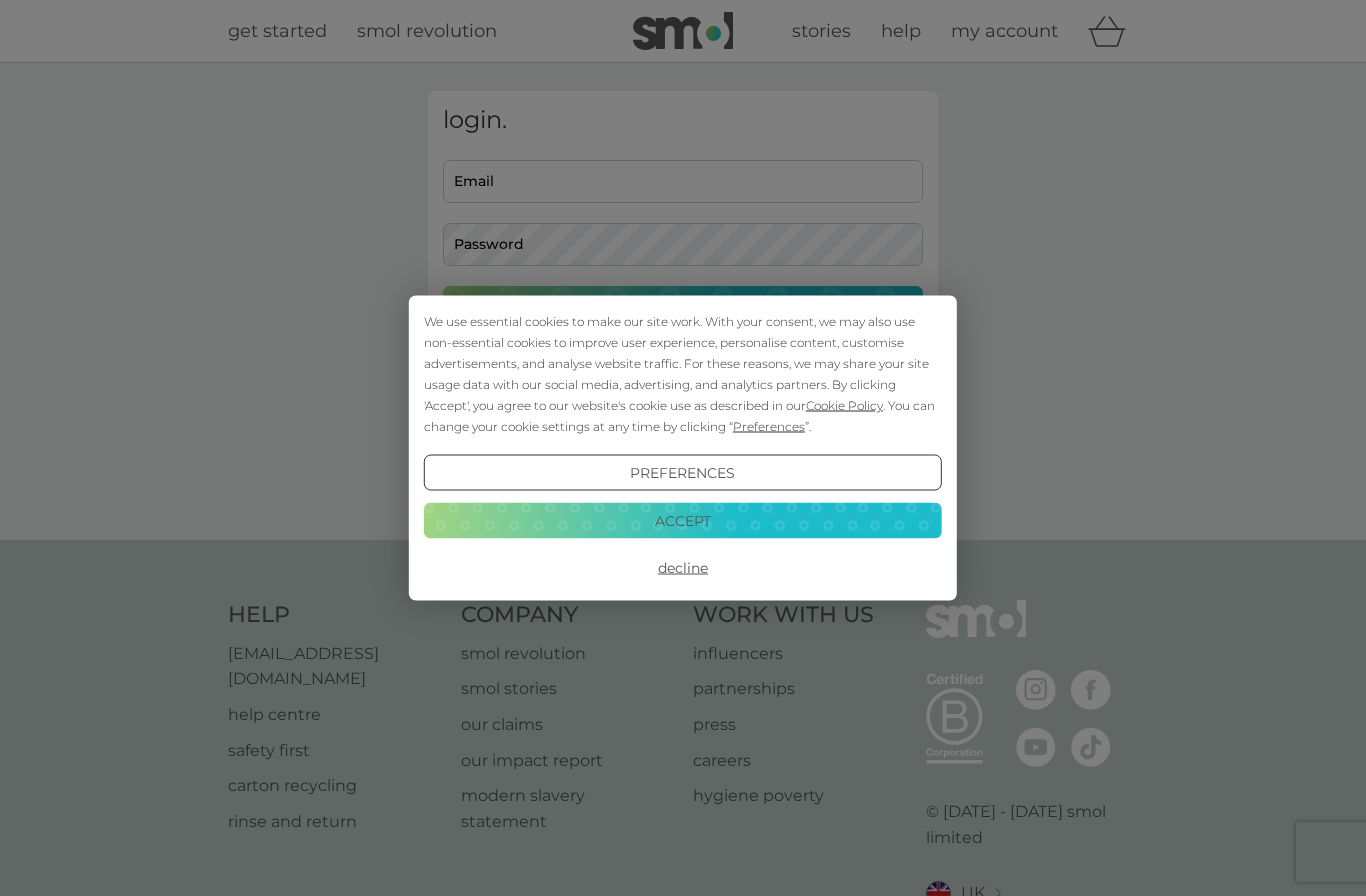 click on "Accept" at bounding box center [683, 520] 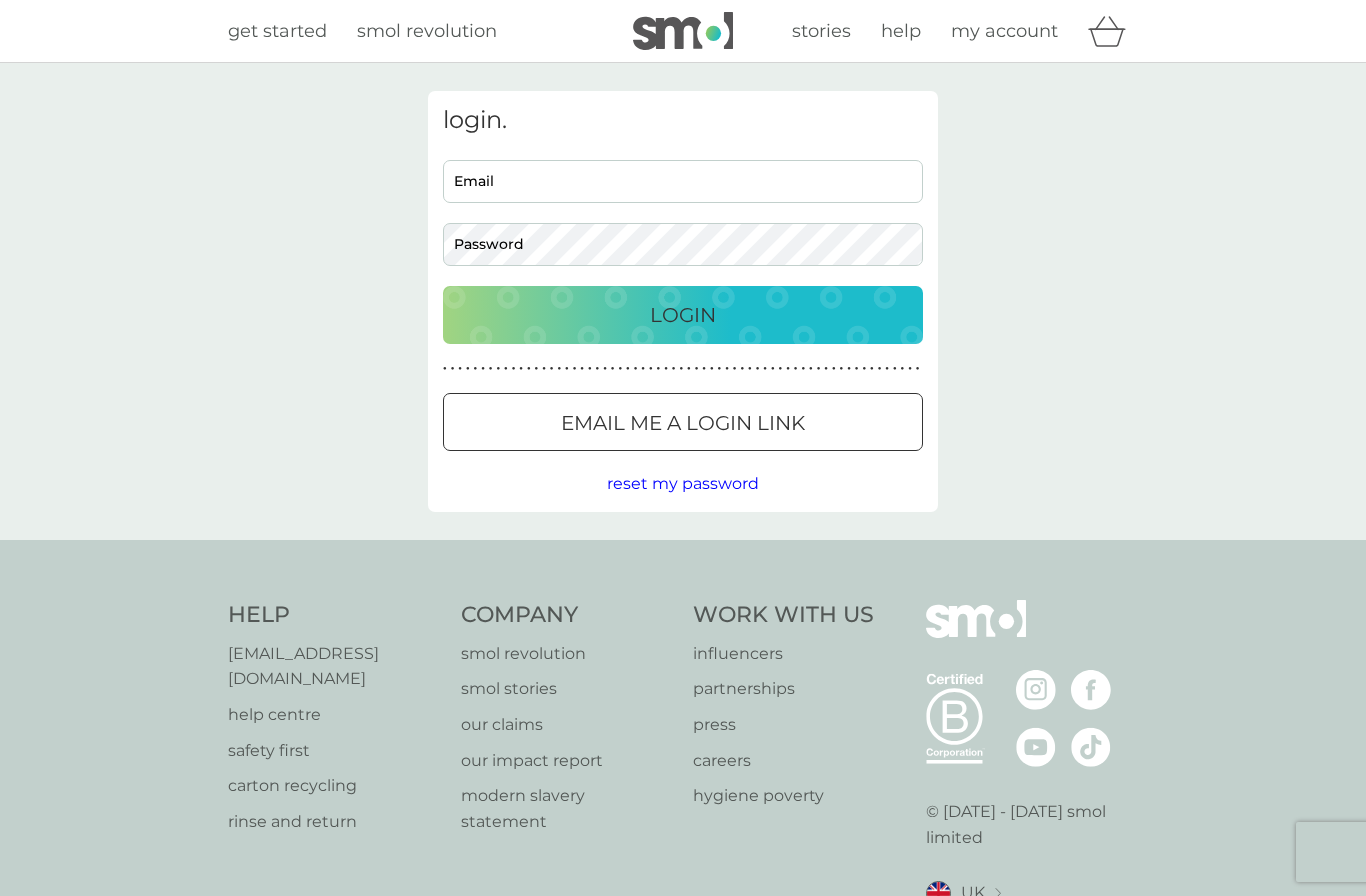 scroll, scrollTop: 0, scrollLeft: 0, axis: both 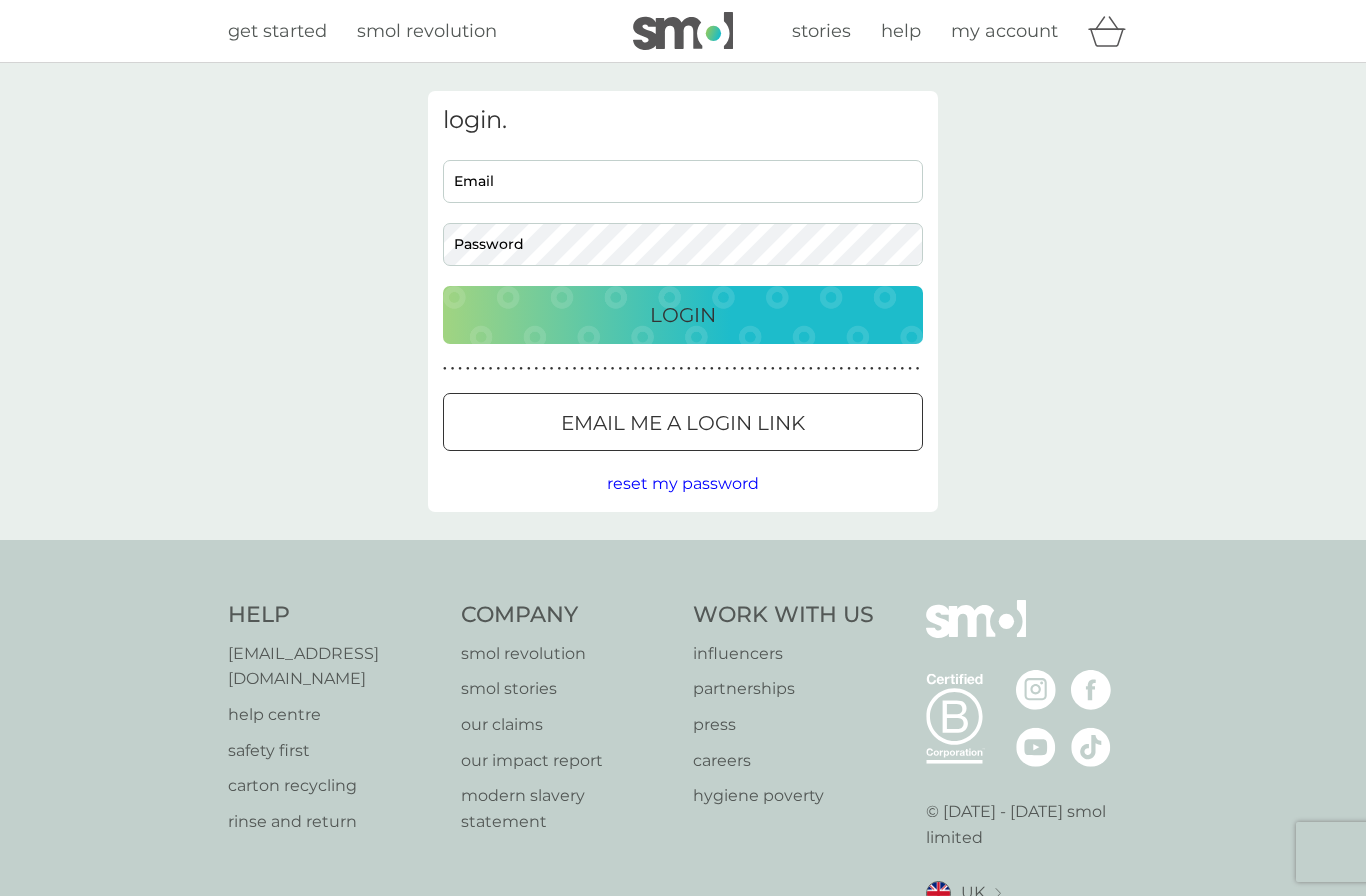 click on "Email" at bounding box center [683, 181] 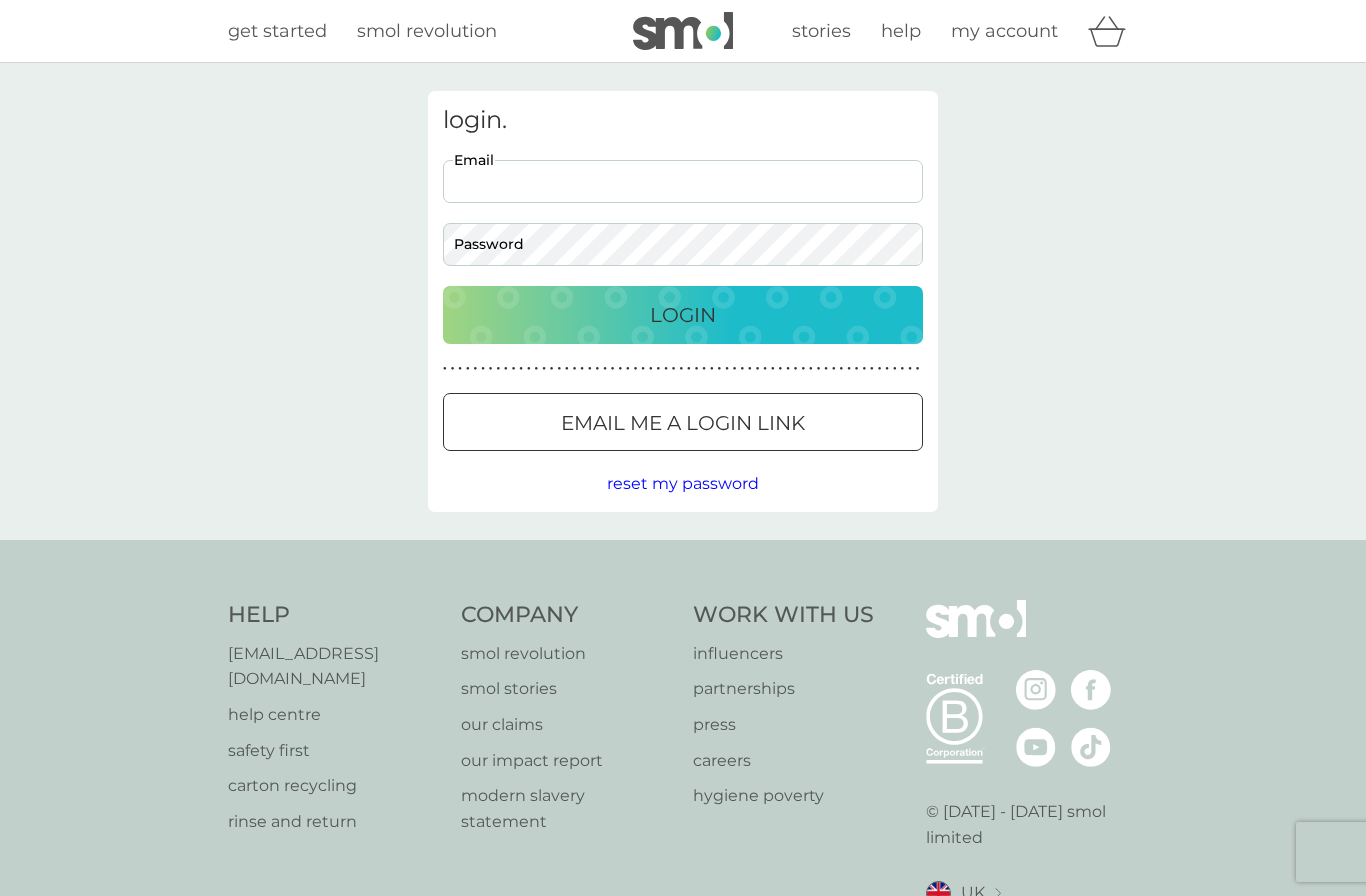 type on "gemma@grattronix.co.uk" 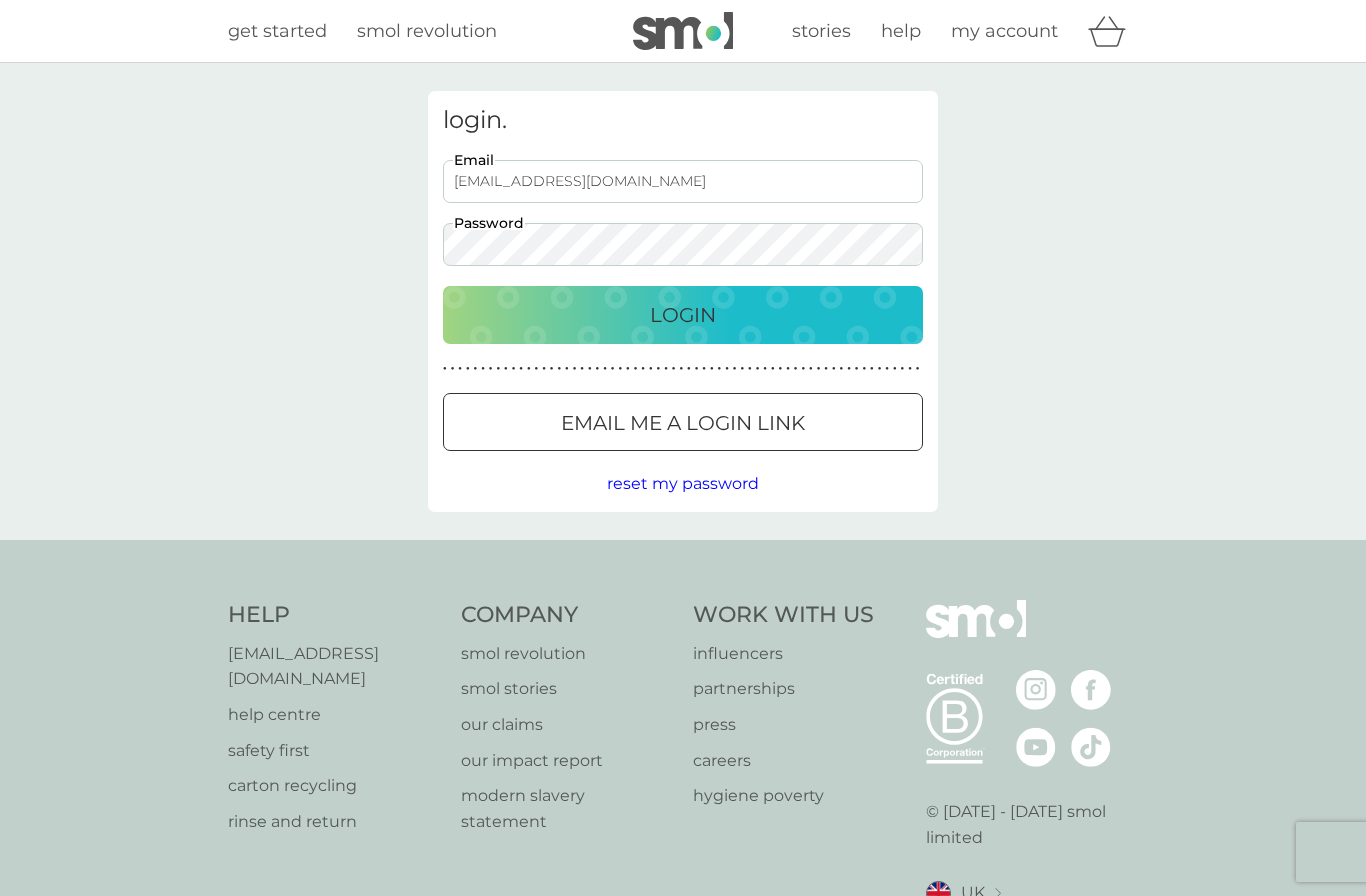 click on "Login" at bounding box center [683, 315] 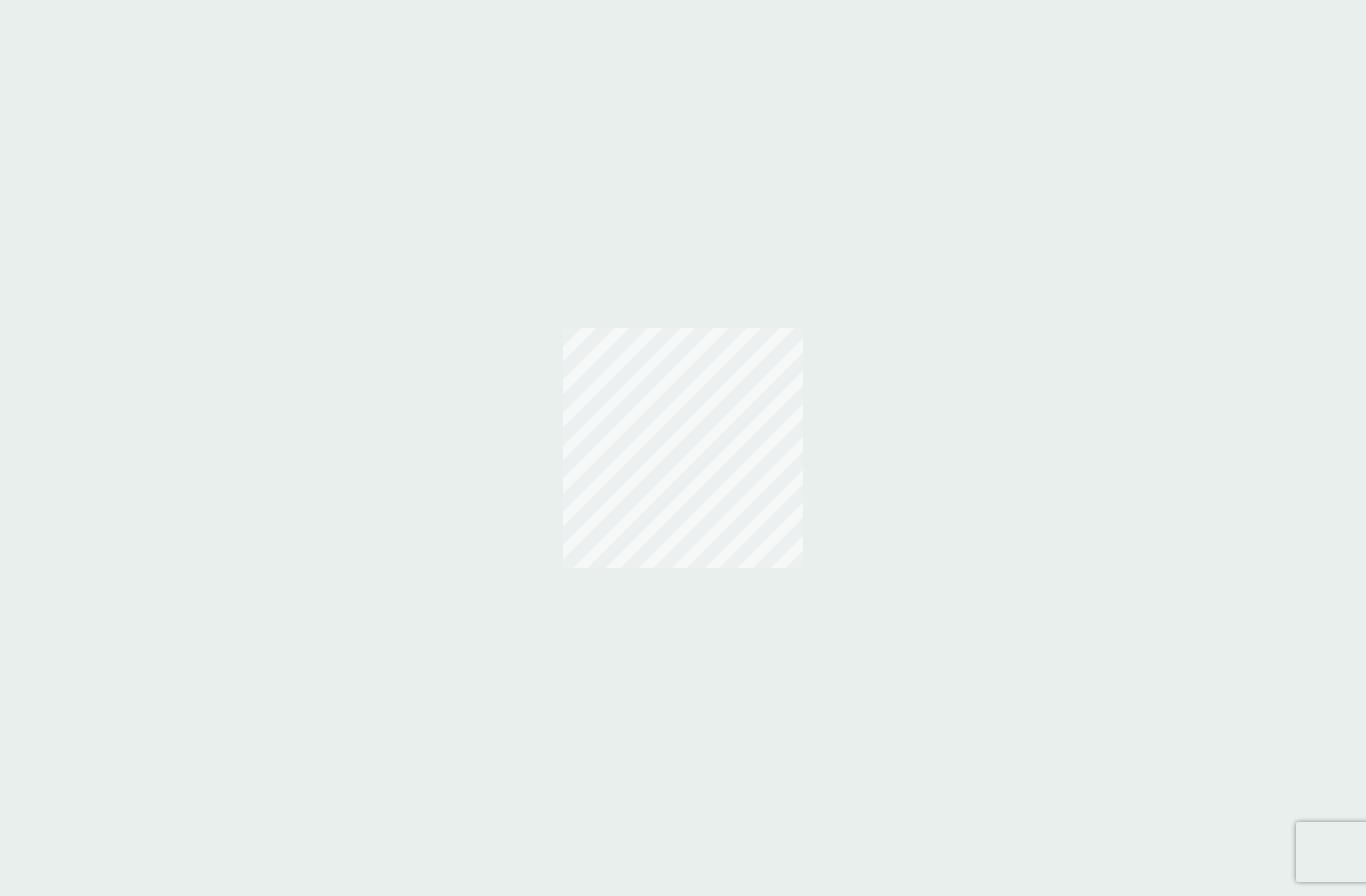 scroll, scrollTop: 0, scrollLeft: 0, axis: both 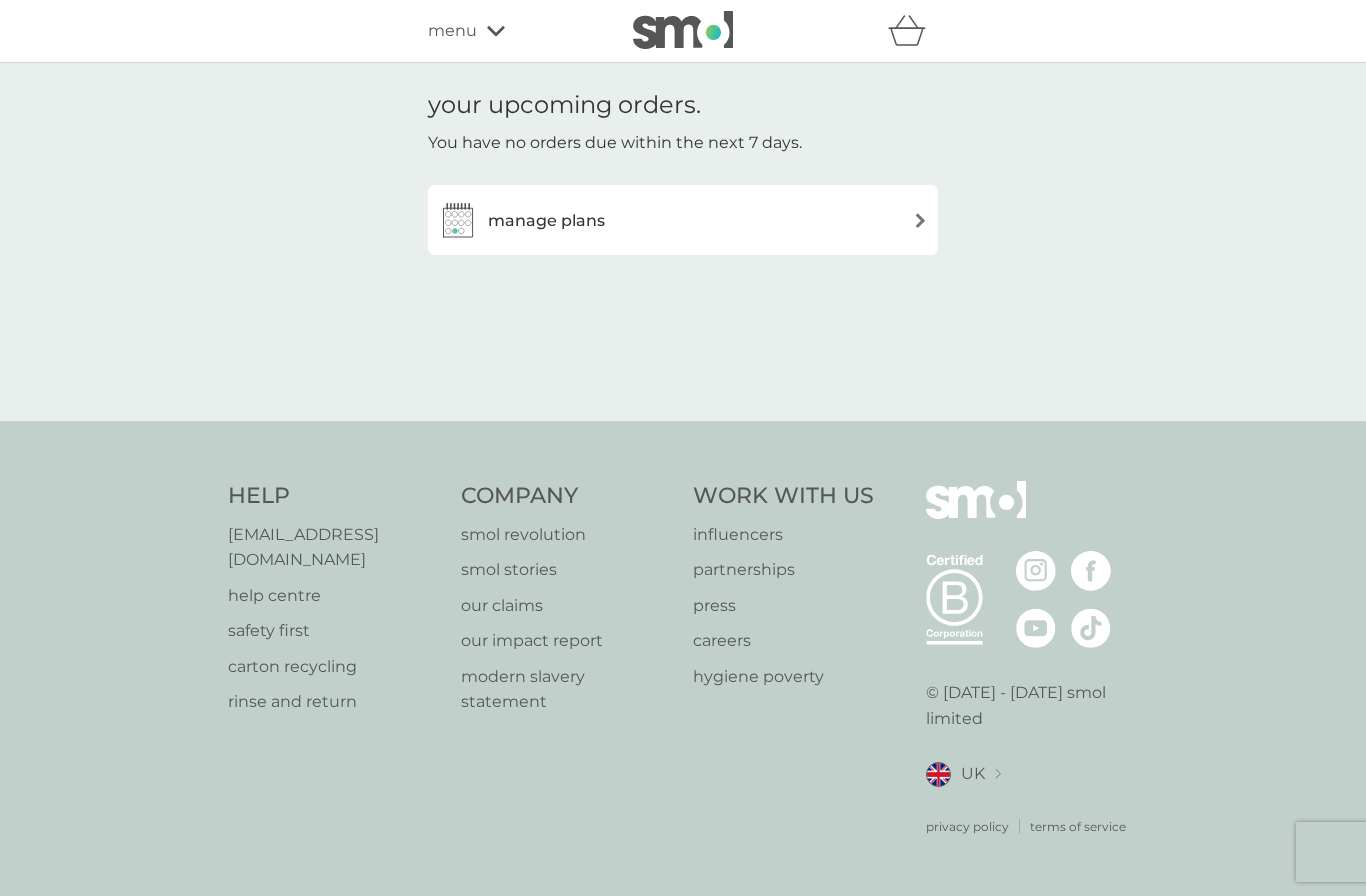 click on "manage plans" at bounding box center [683, 220] 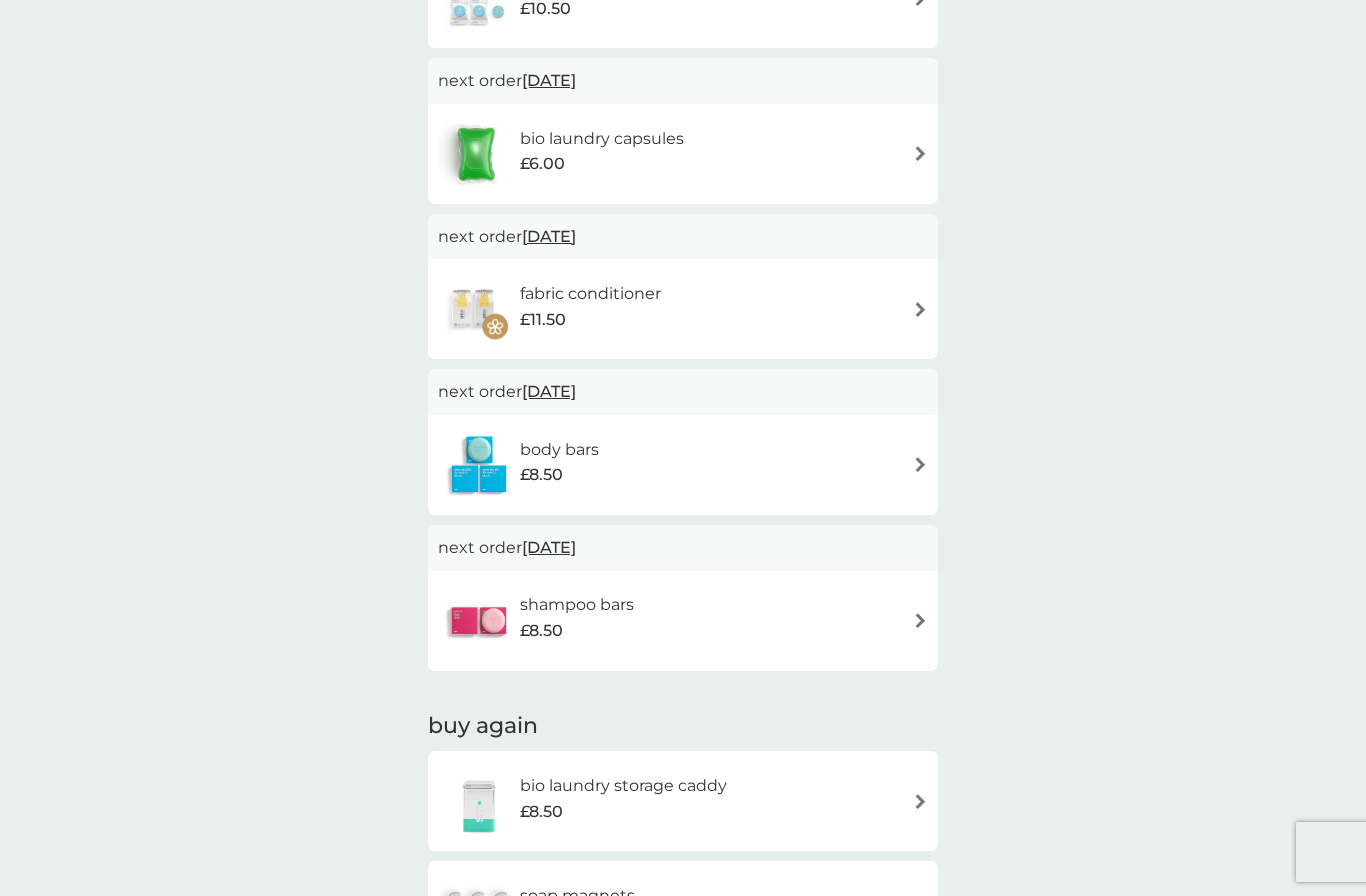 scroll, scrollTop: 1843, scrollLeft: 0, axis: vertical 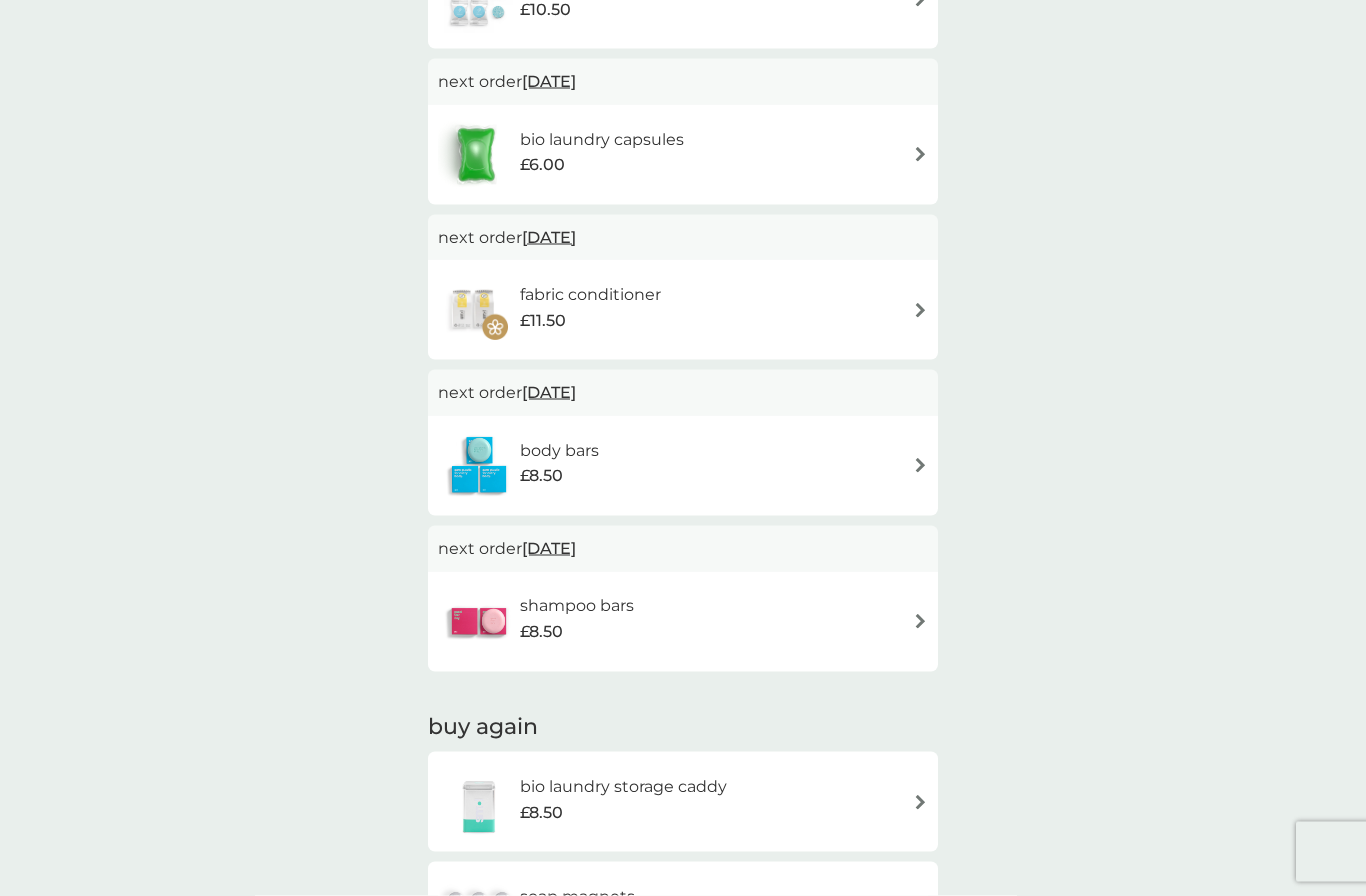 click on "bio laundry capsules £6.00" at bounding box center [683, 155] 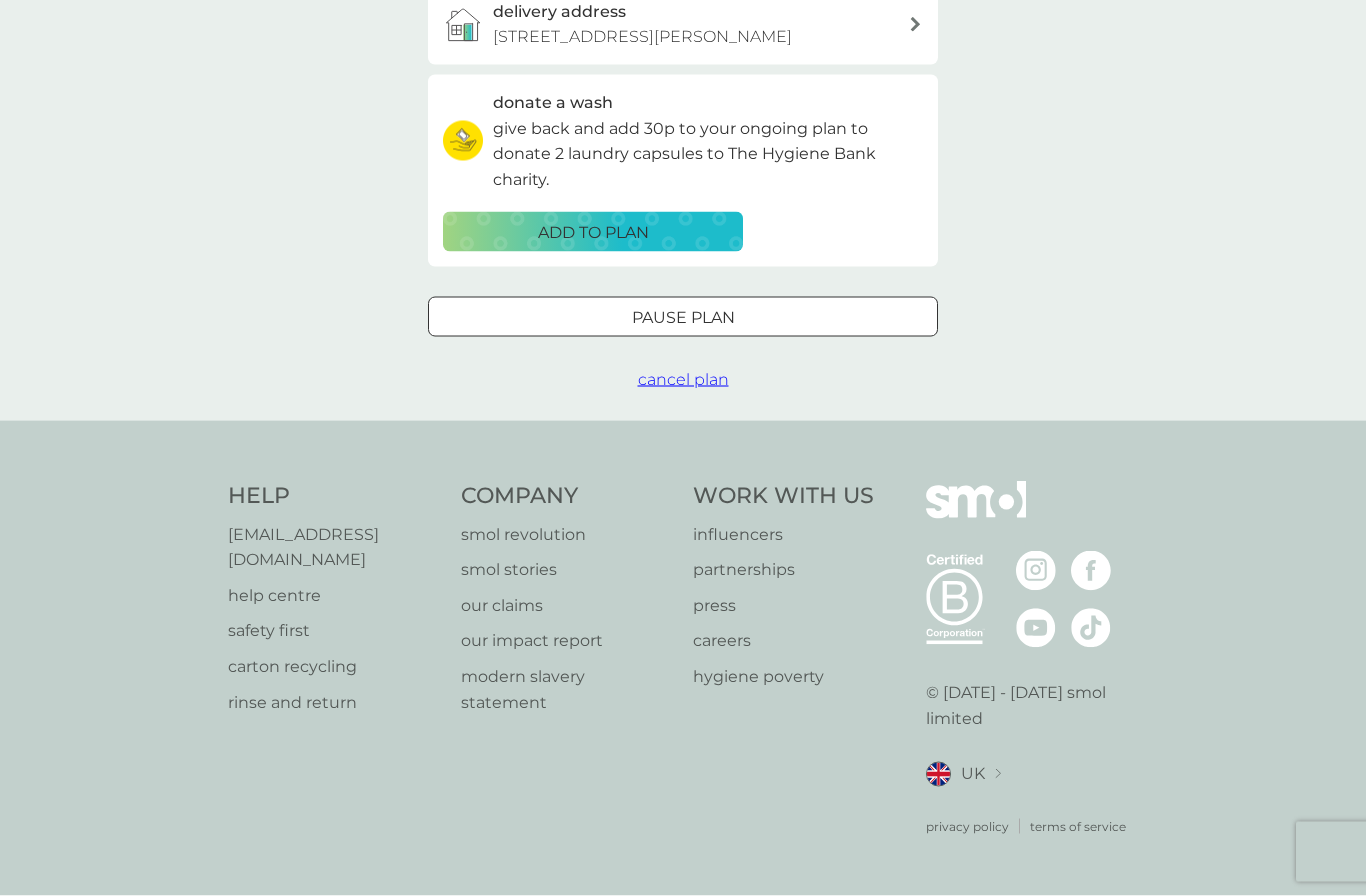 scroll, scrollTop: 0, scrollLeft: 0, axis: both 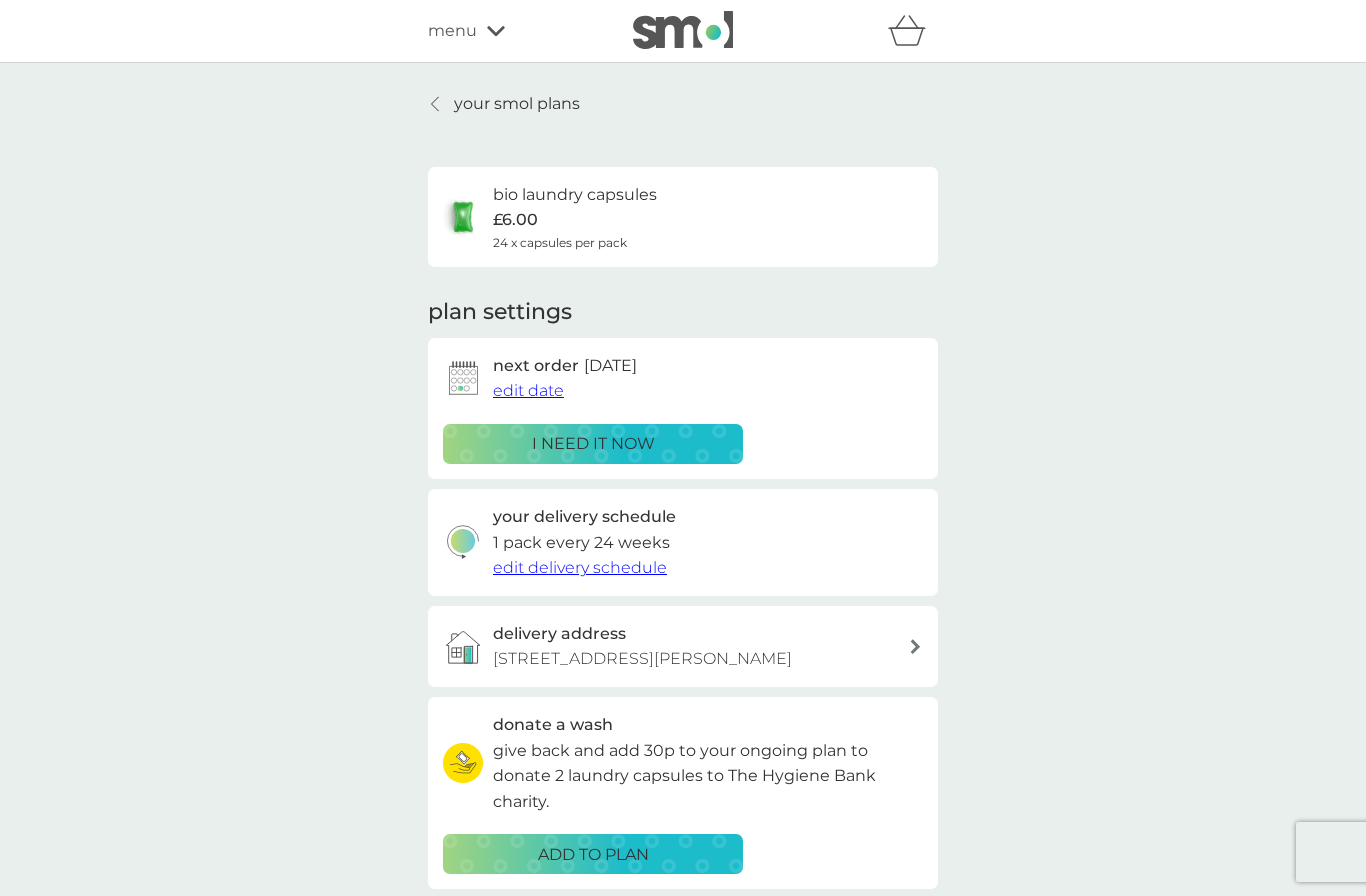 click on "bio laundry capsules £6.00 24 x capsules per pack" at bounding box center [683, 217] 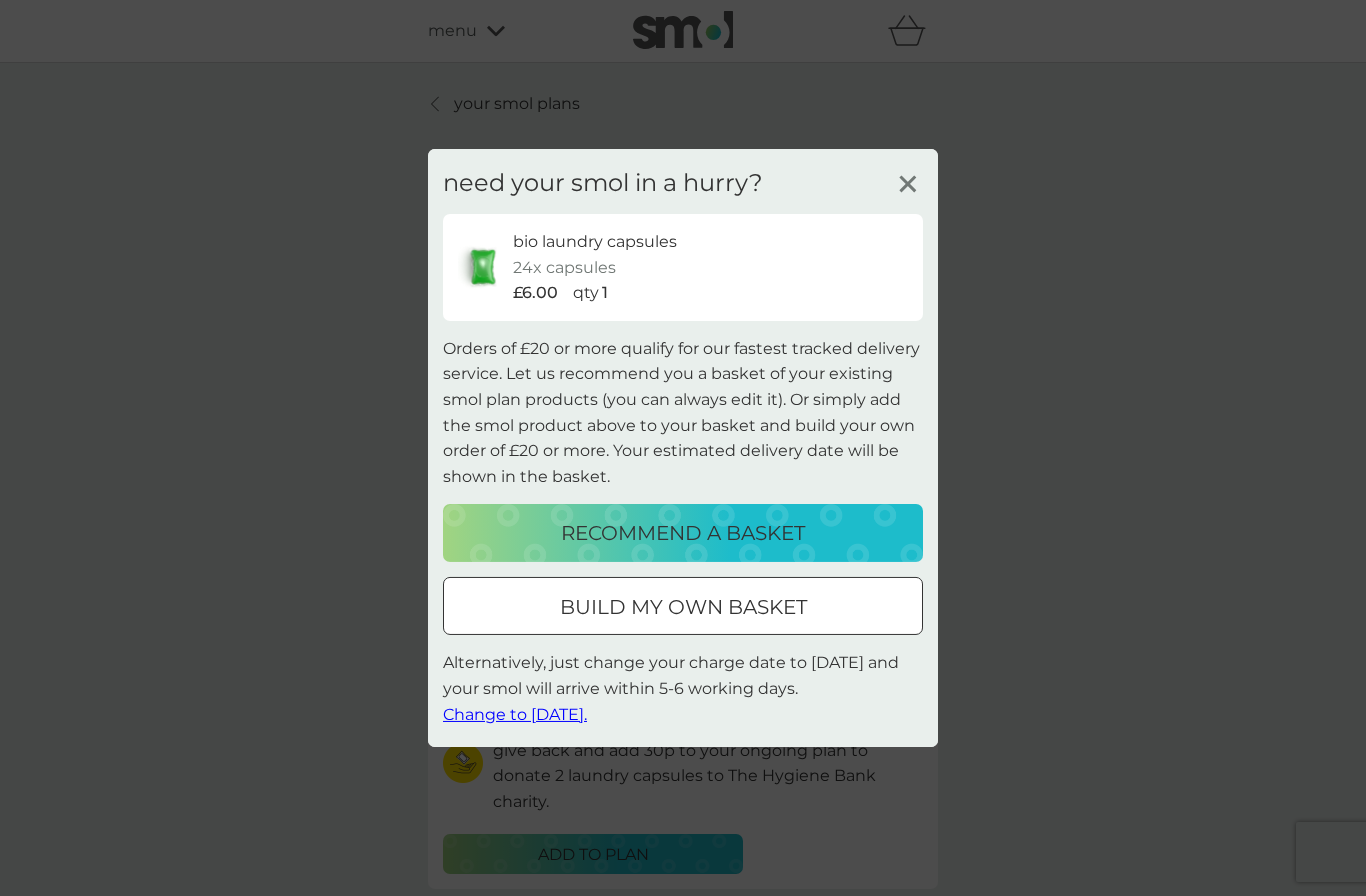 click 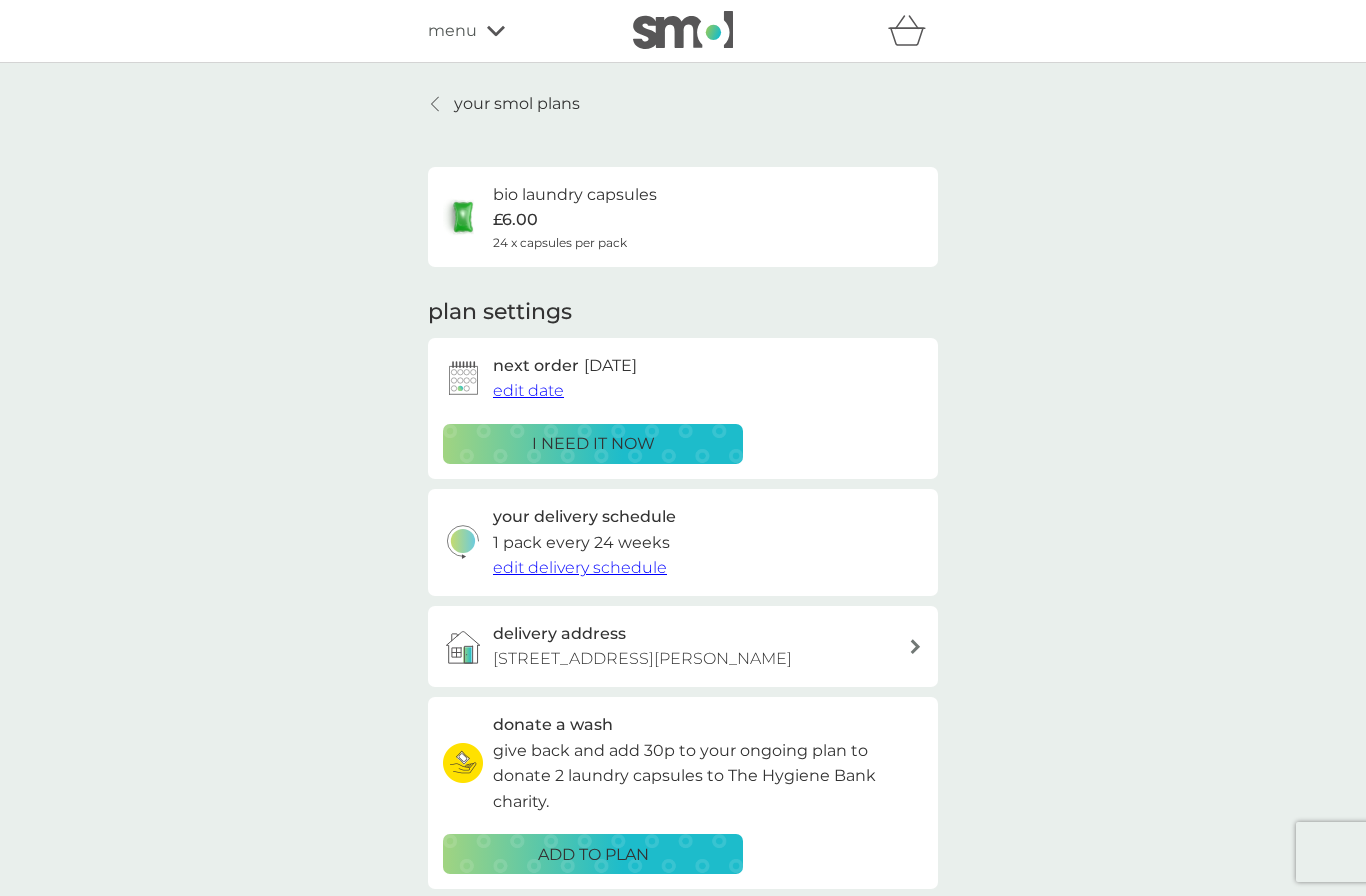 click on "bio laundry capsules £6.00 24 x capsules per pack" at bounding box center [683, 217] 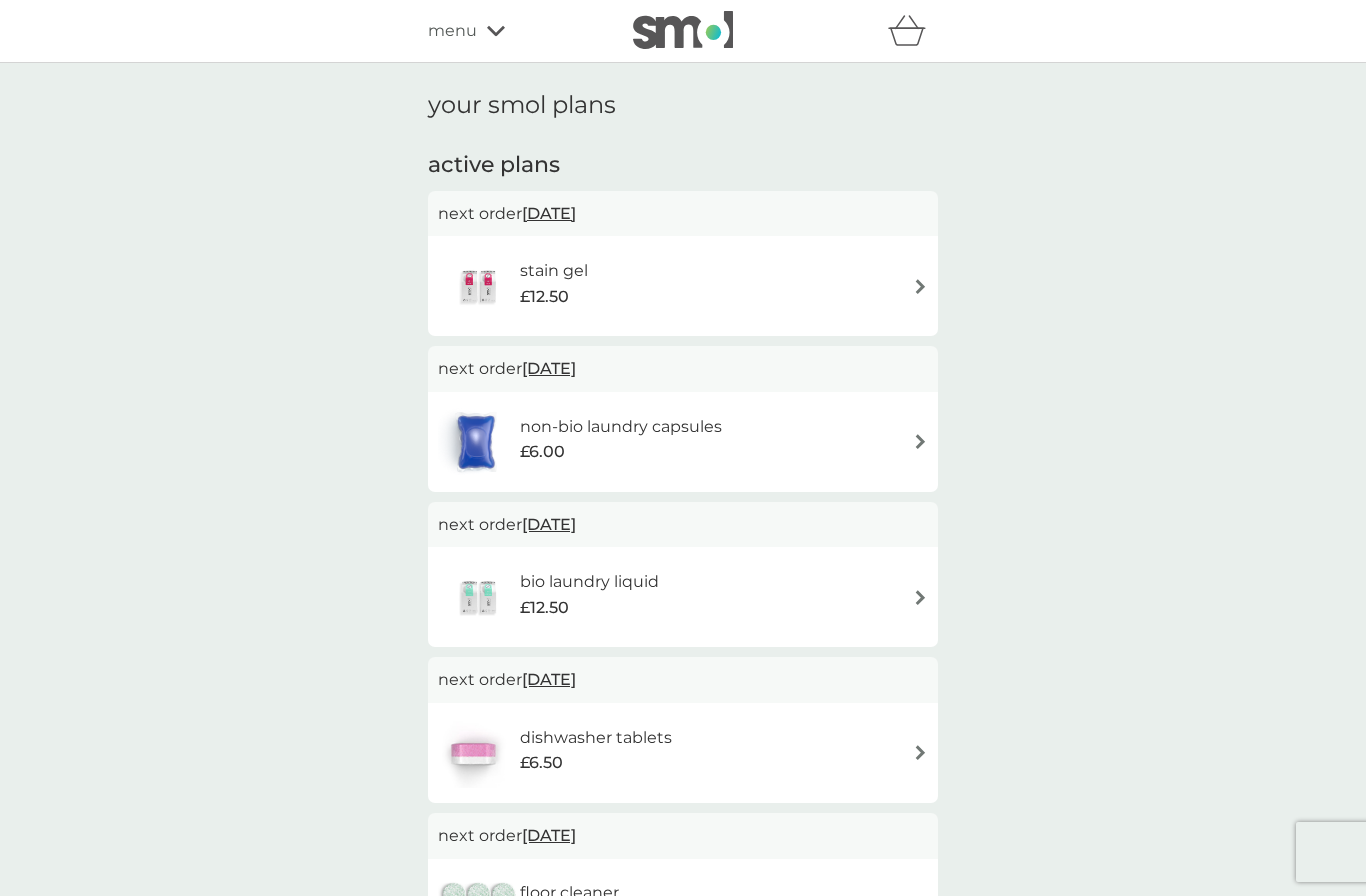 click 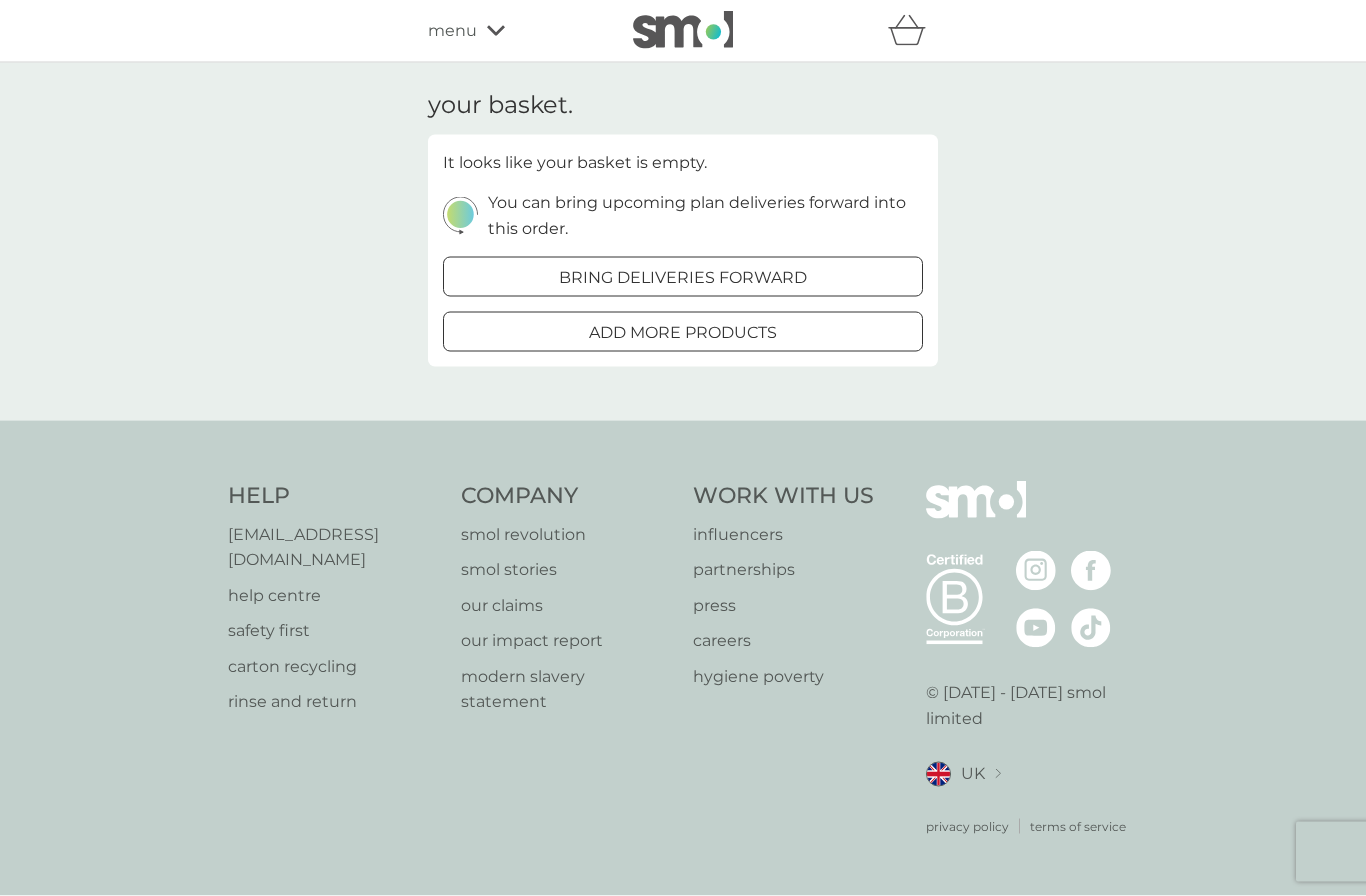 scroll, scrollTop: 1, scrollLeft: 0, axis: vertical 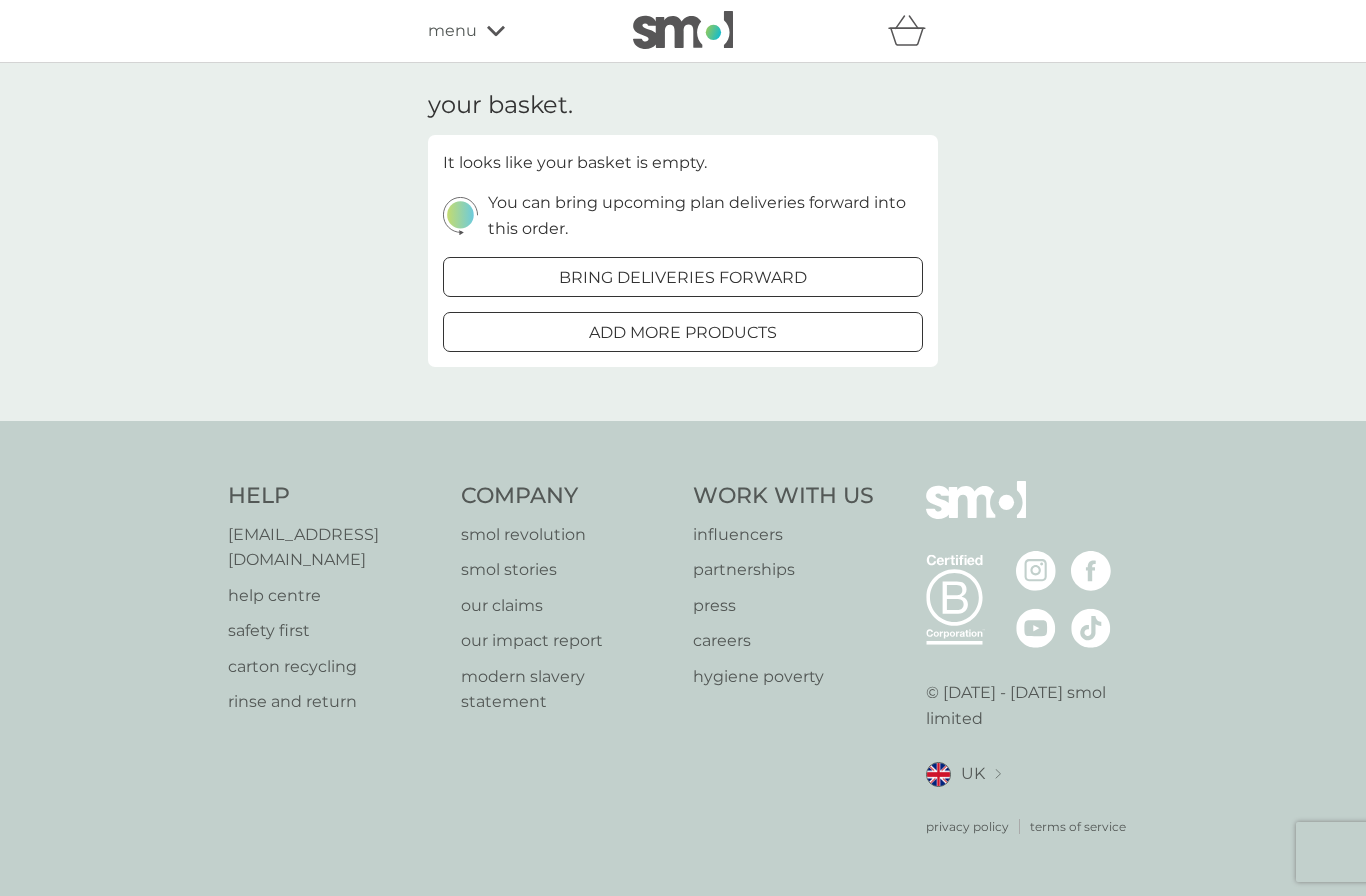 click on "bring deliveries forward" at bounding box center (683, 278) 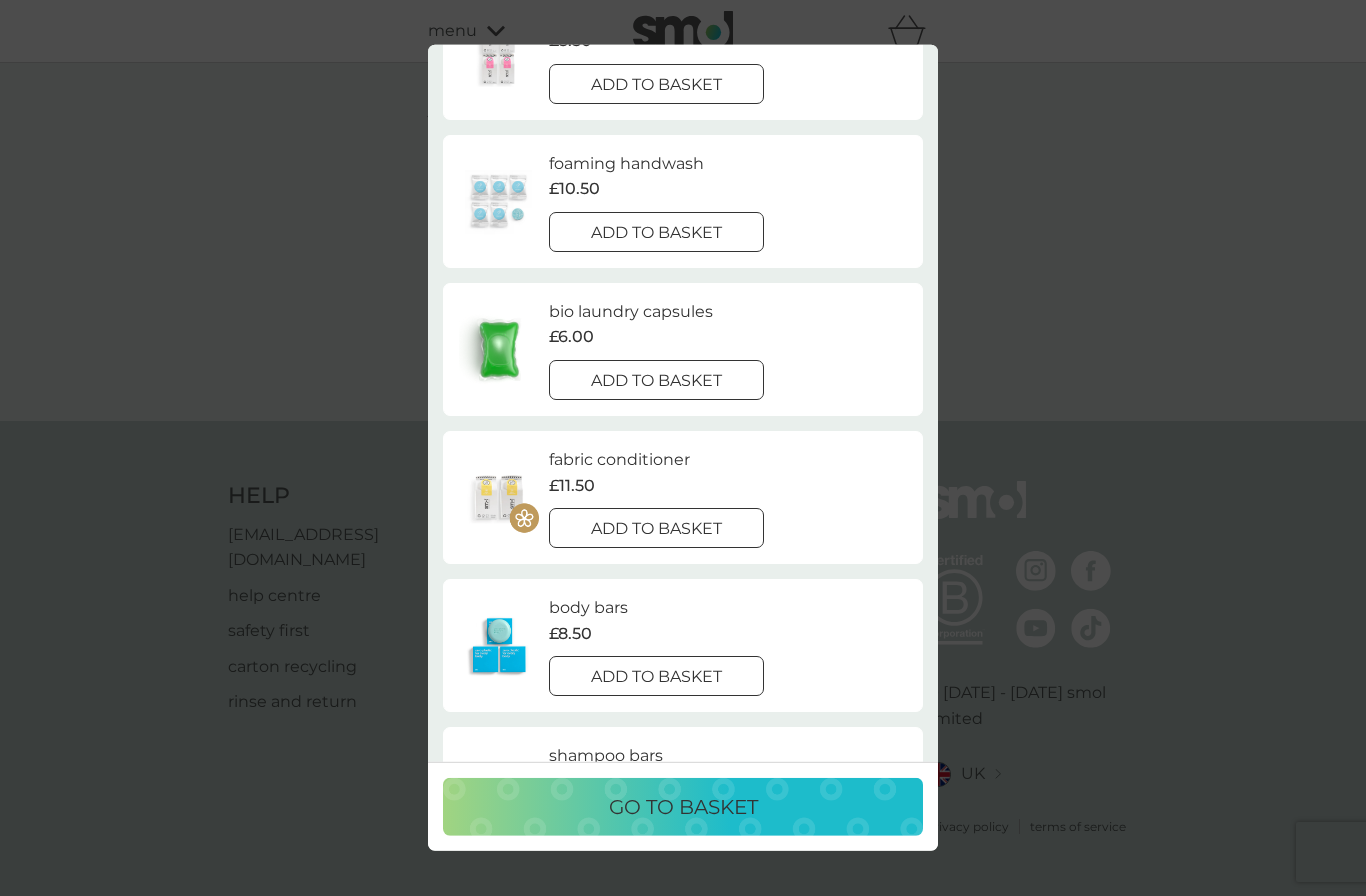 scroll, scrollTop: 1497, scrollLeft: 0, axis: vertical 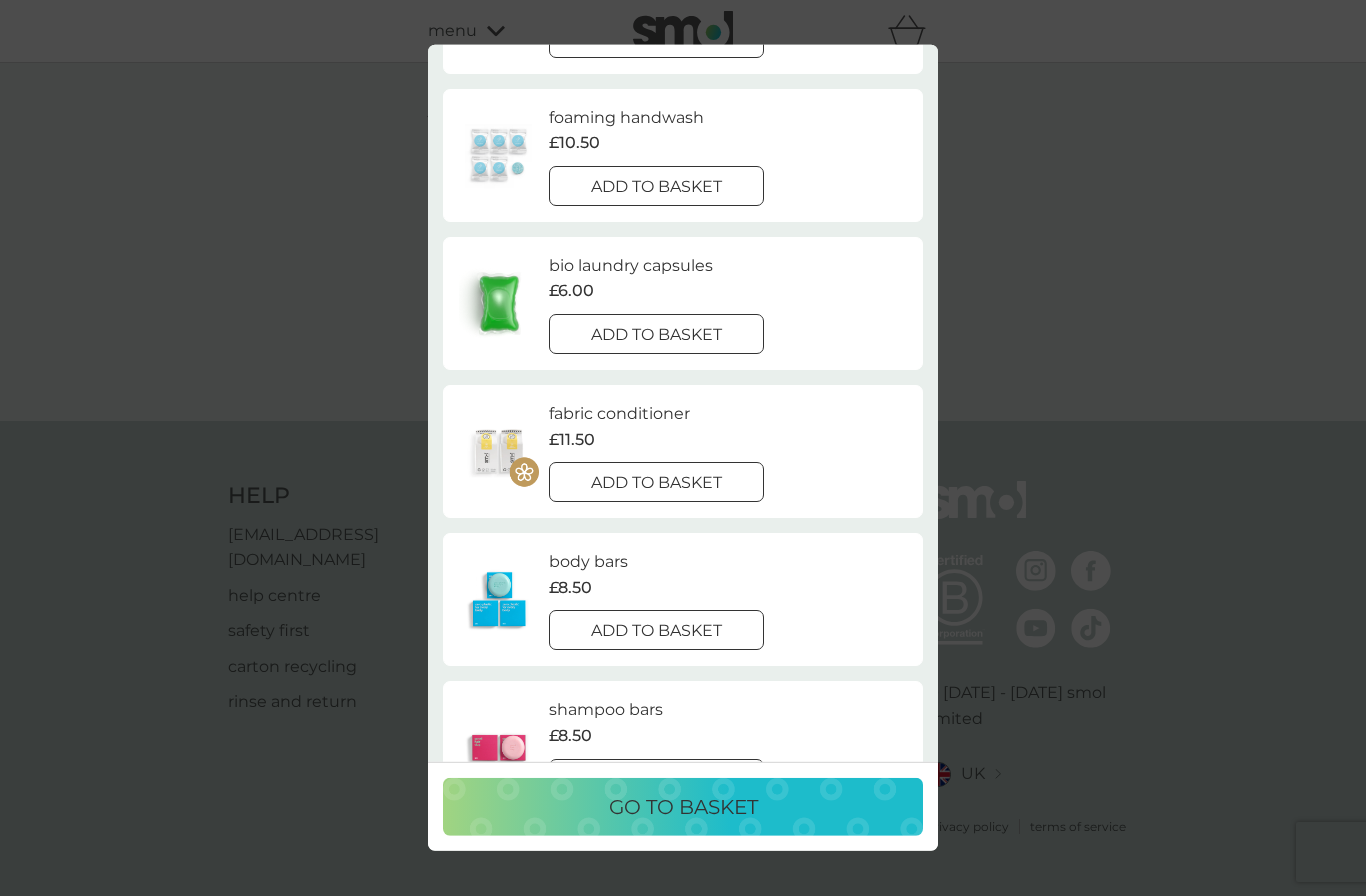 click on "add to basket" at bounding box center [656, 335] 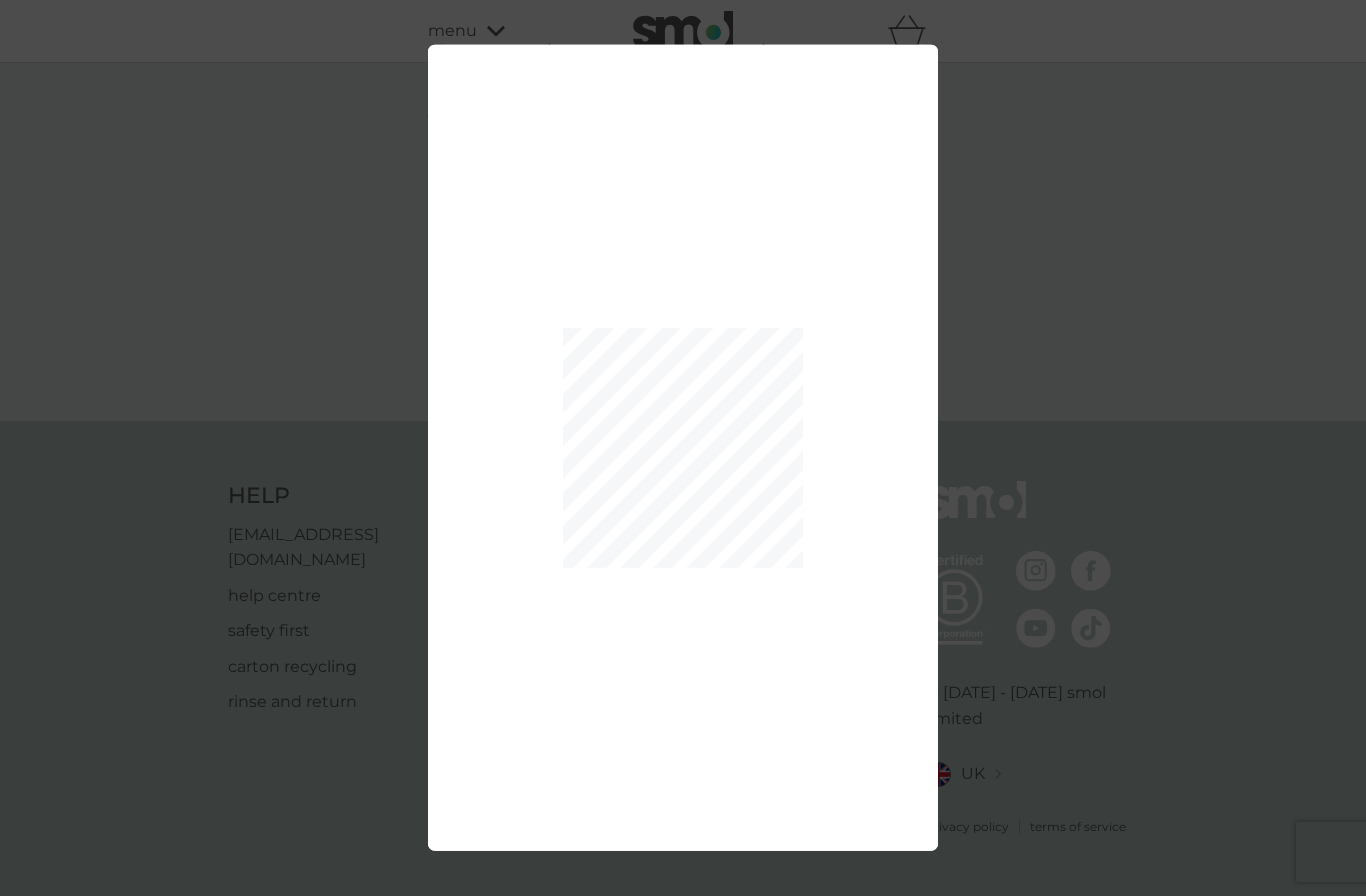 scroll, scrollTop: 1382, scrollLeft: 0, axis: vertical 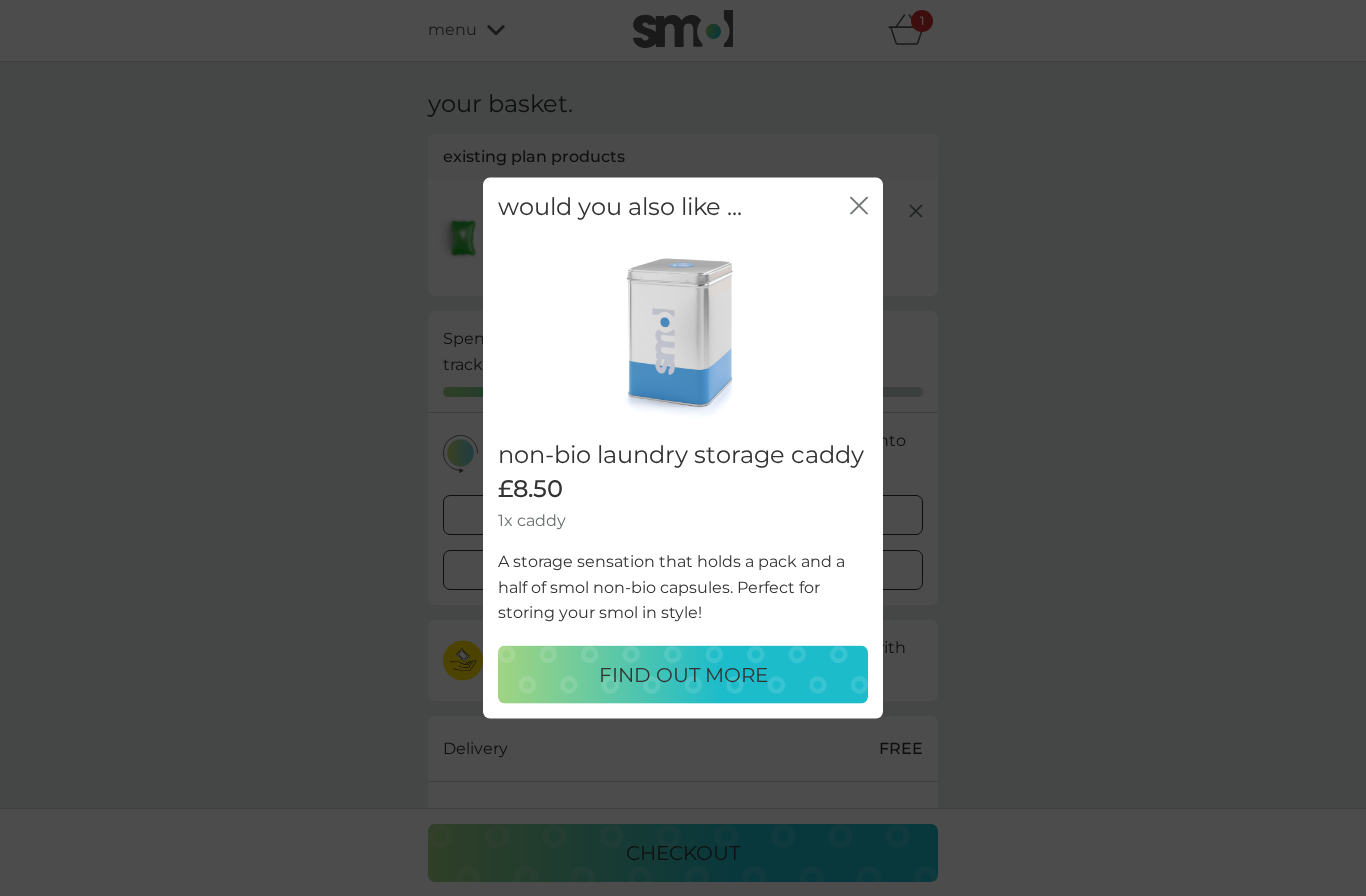 click on "close" 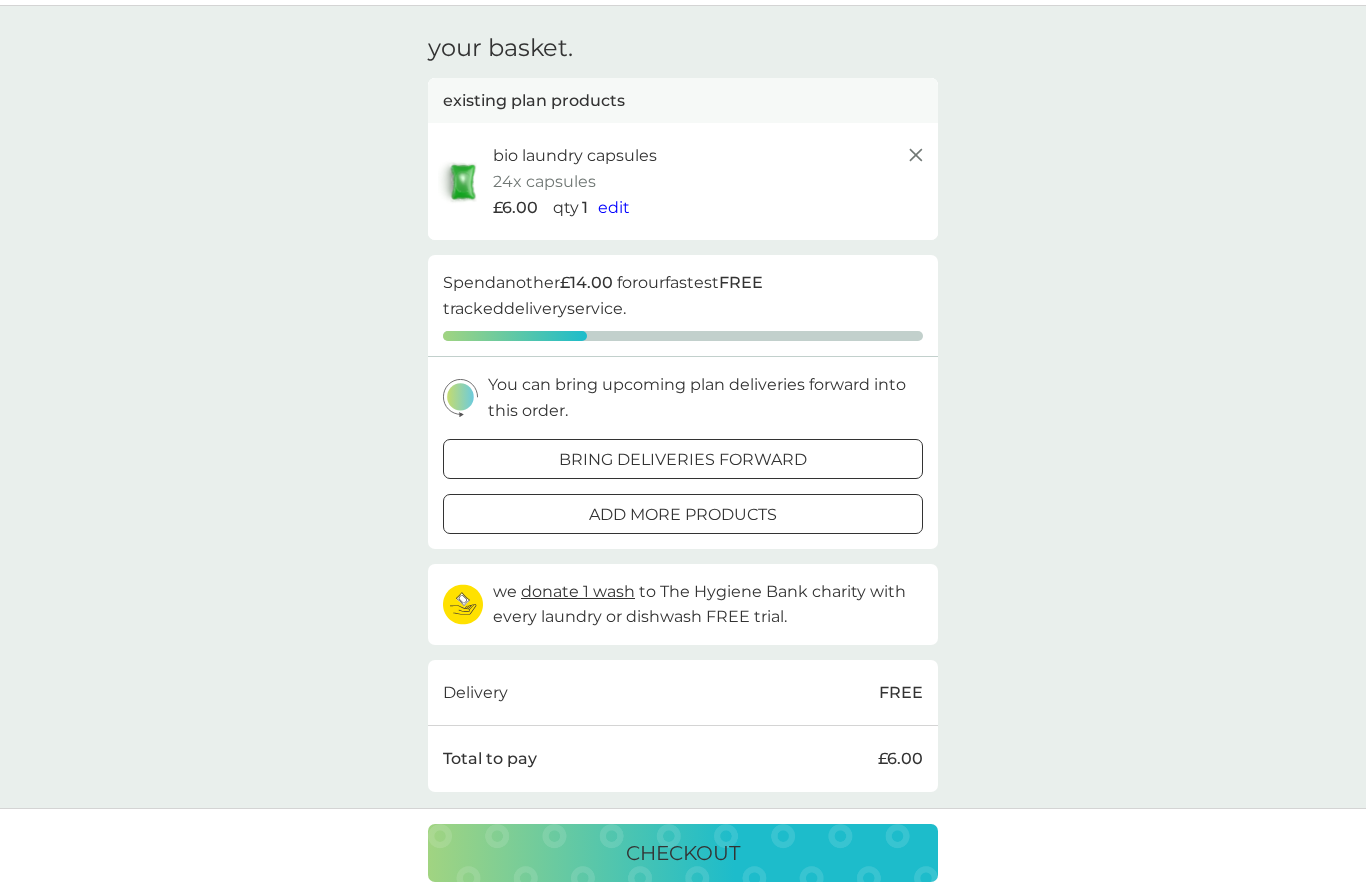 scroll, scrollTop: 56, scrollLeft: 0, axis: vertical 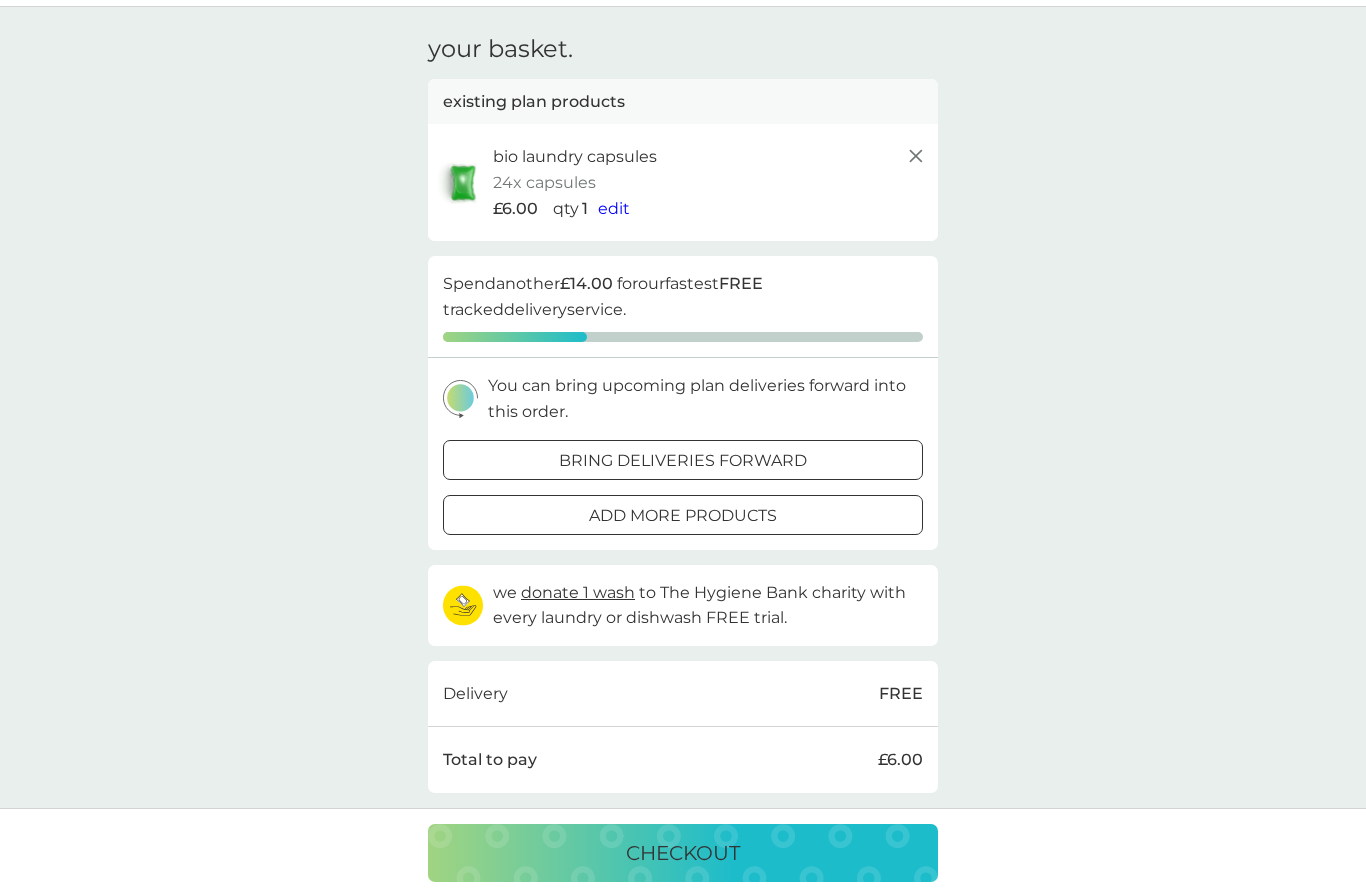 click on "checkout" at bounding box center [683, 853] 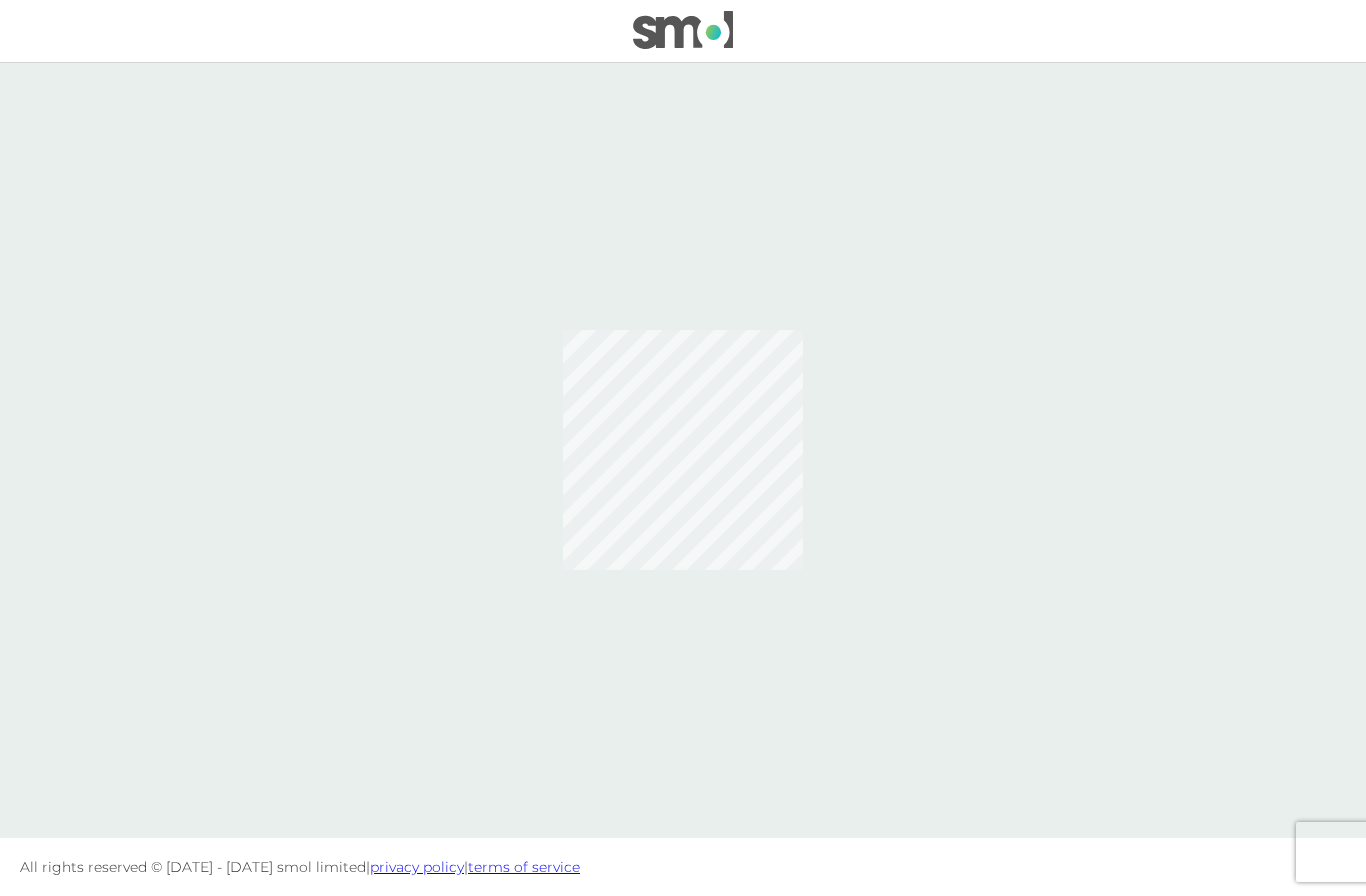scroll, scrollTop: 0, scrollLeft: 0, axis: both 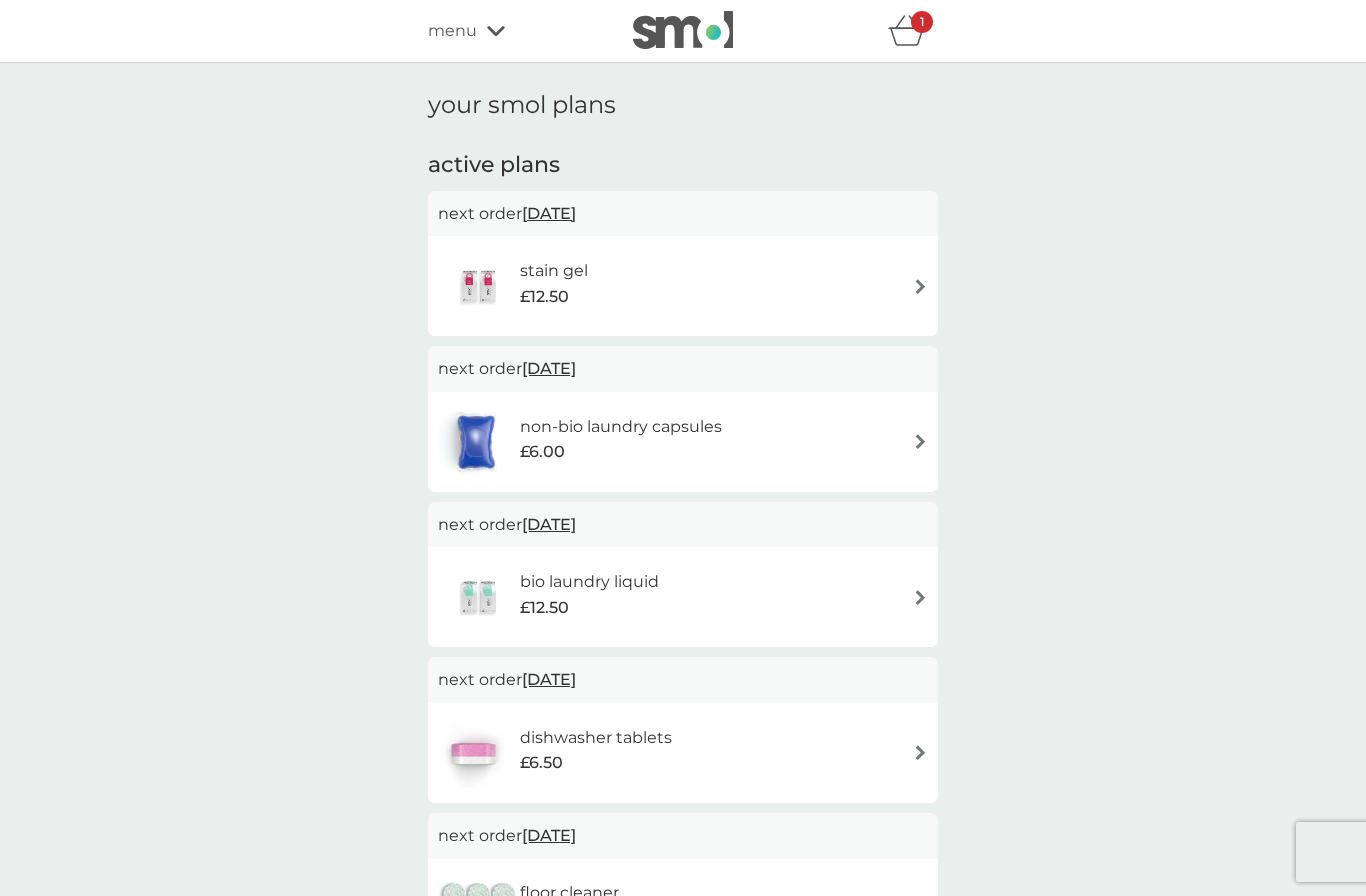 click 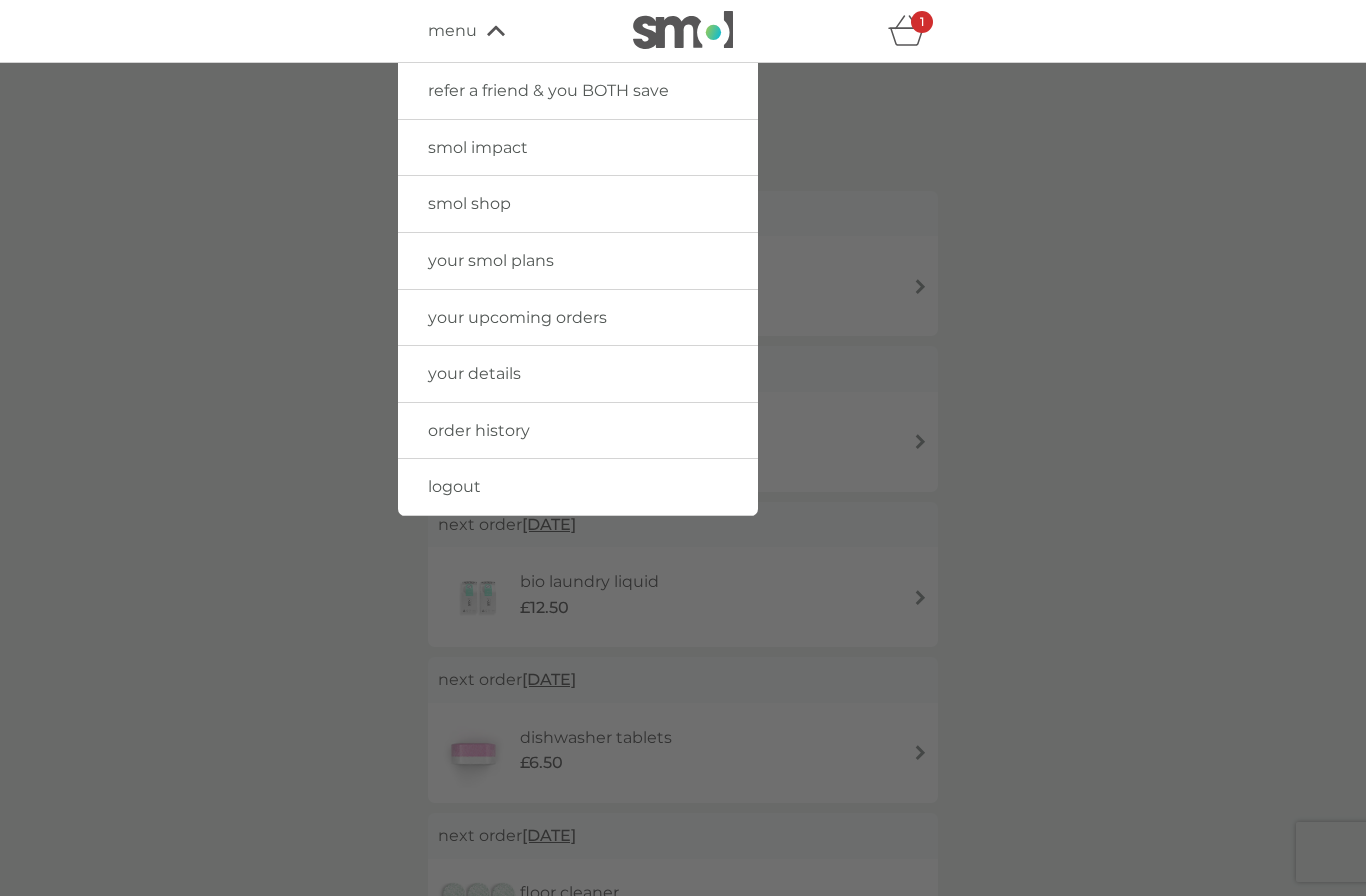 click on "smol shop" at bounding box center [578, 204] 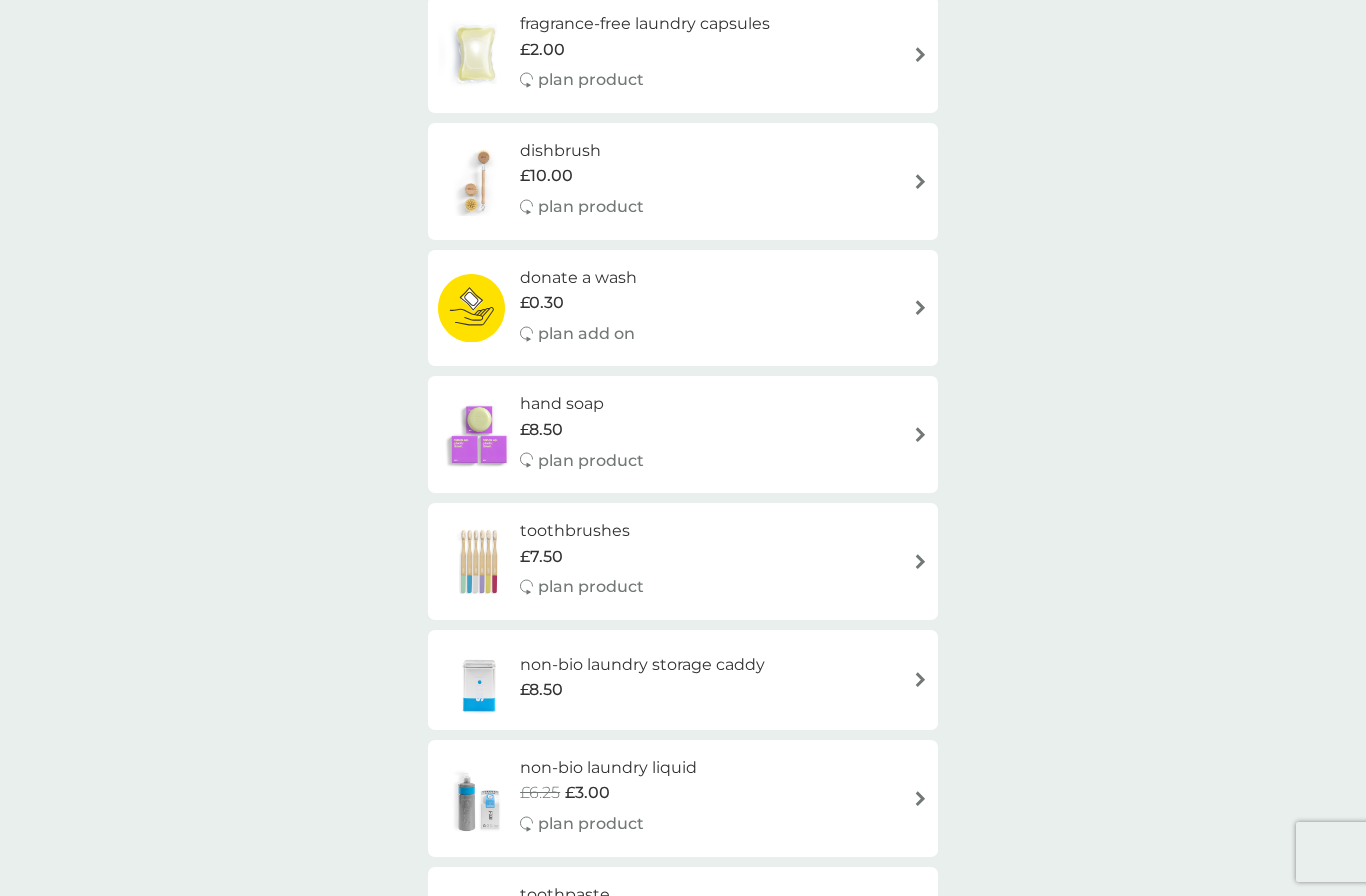 scroll, scrollTop: 0, scrollLeft: 0, axis: both 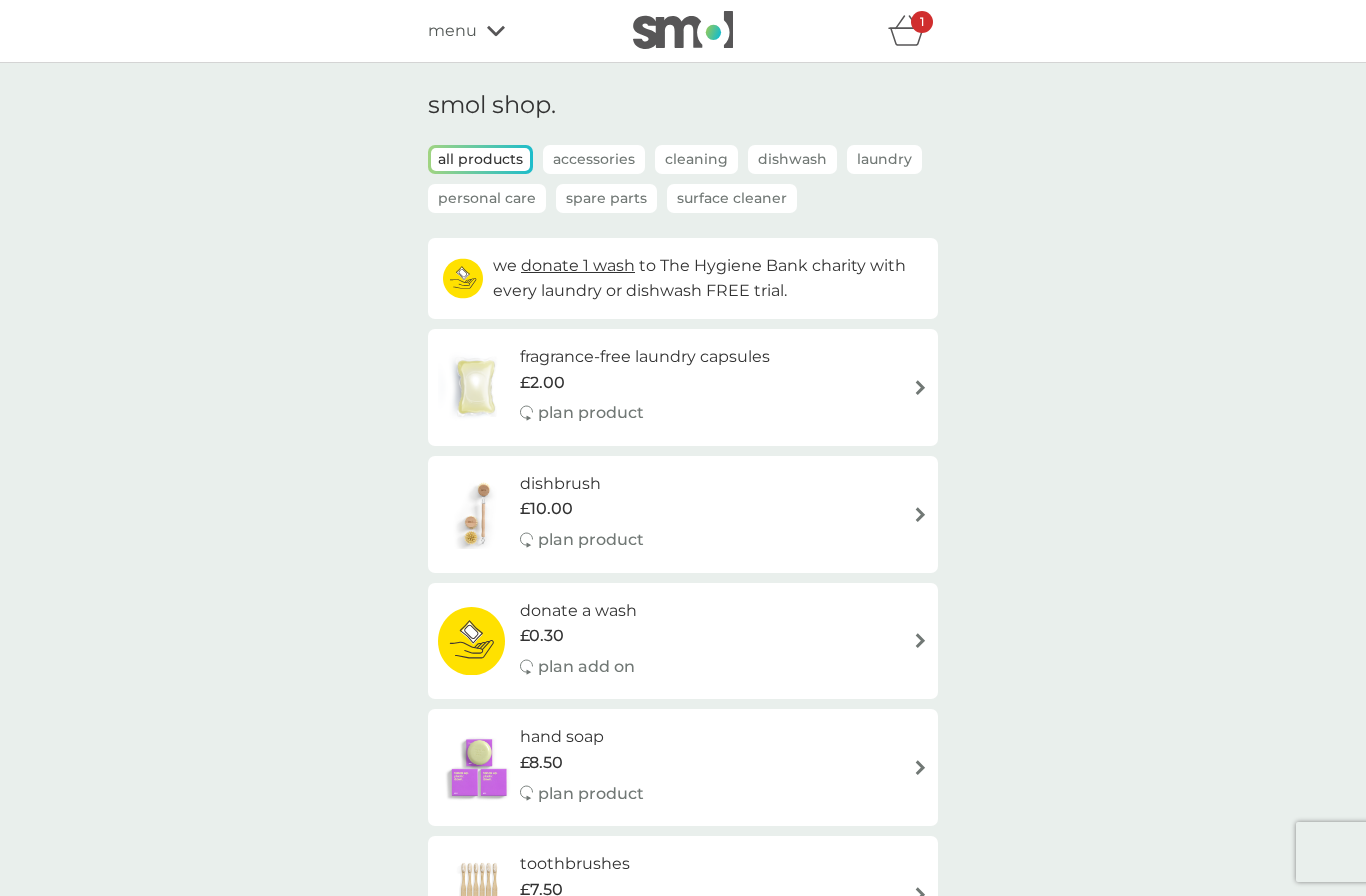 click 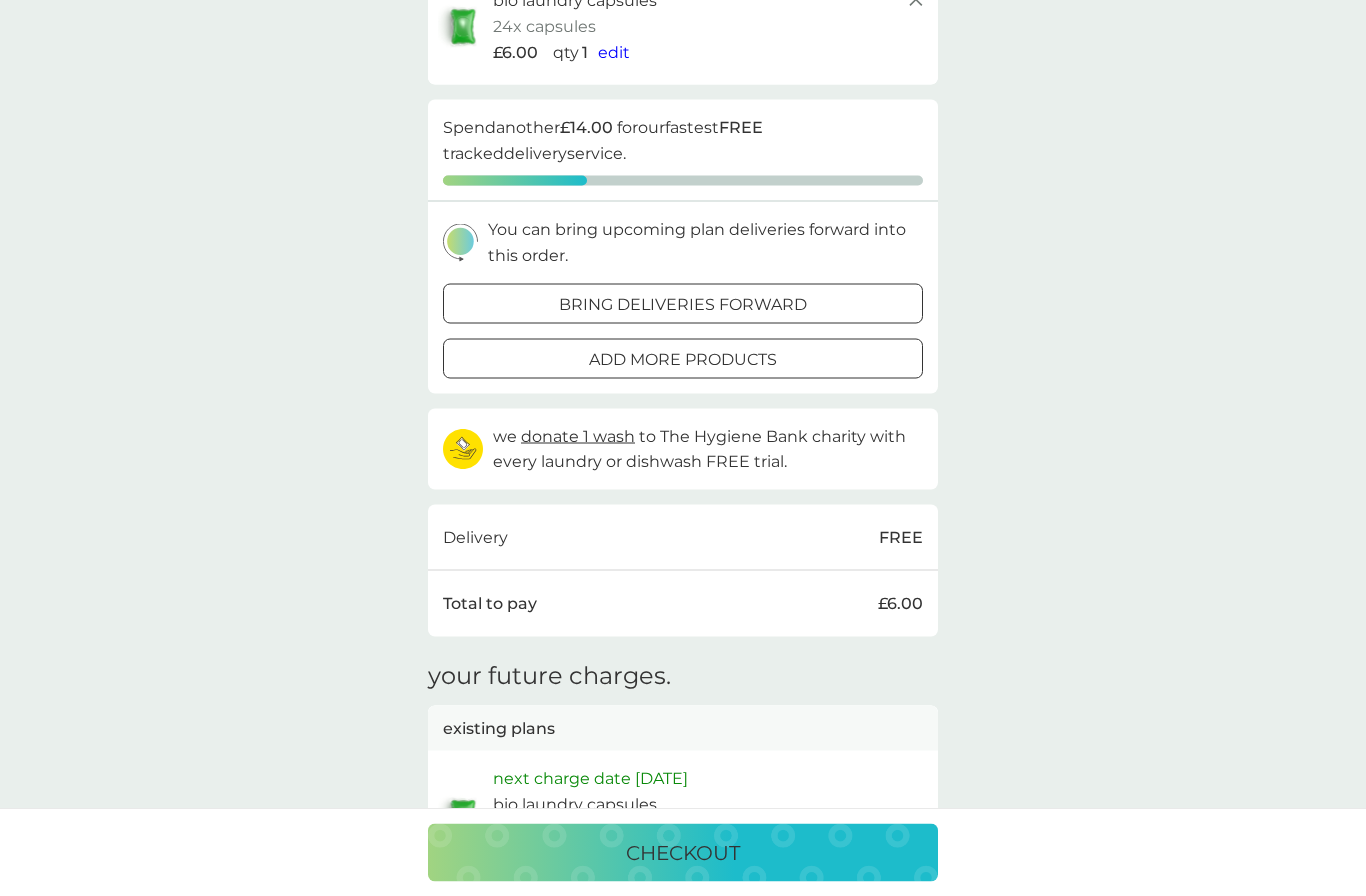 click on "checkout" at bounding box center [683, 853] 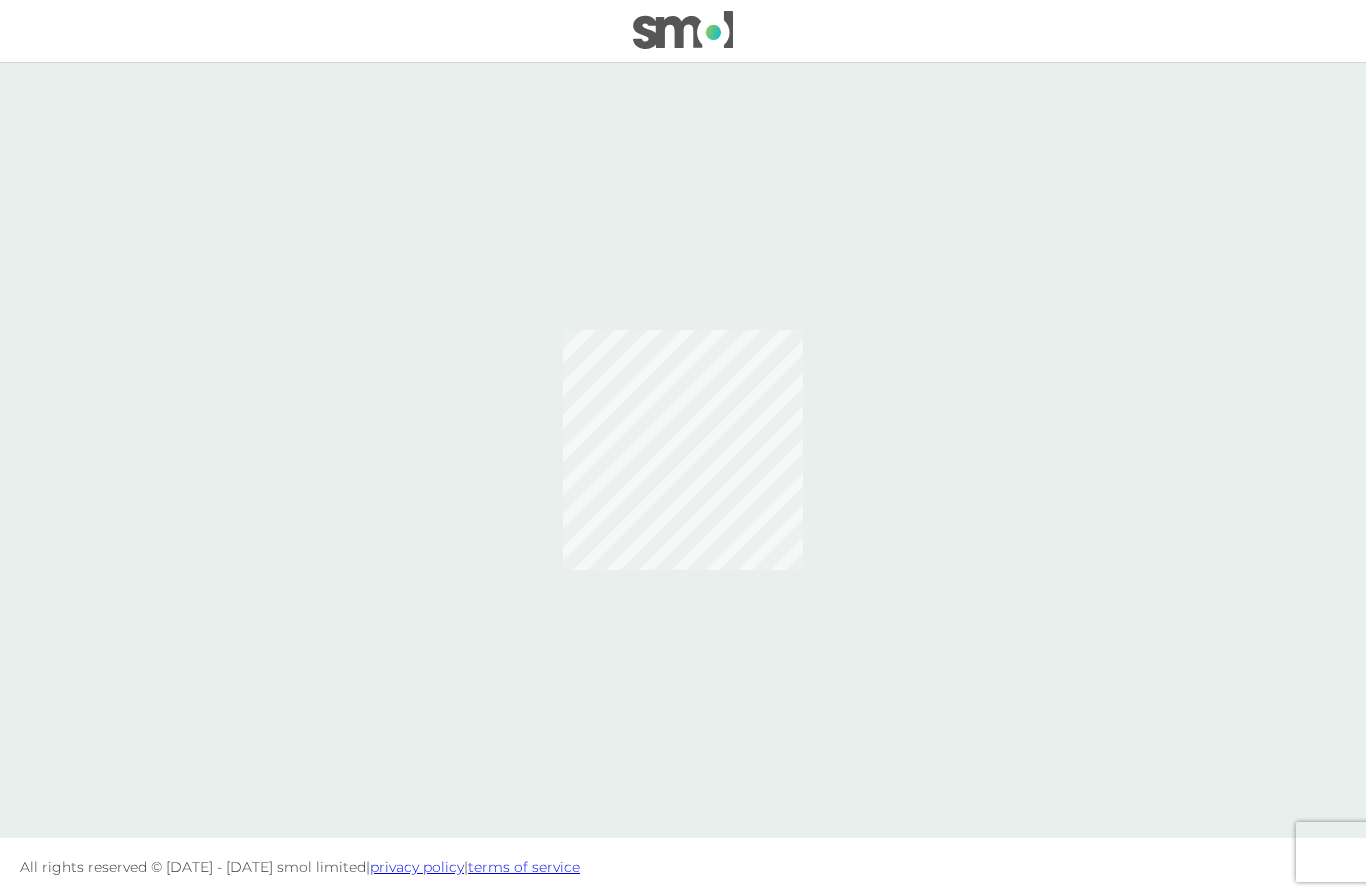 scroll, scrollTop: 82, scrollLeft: 0, axis: vertical 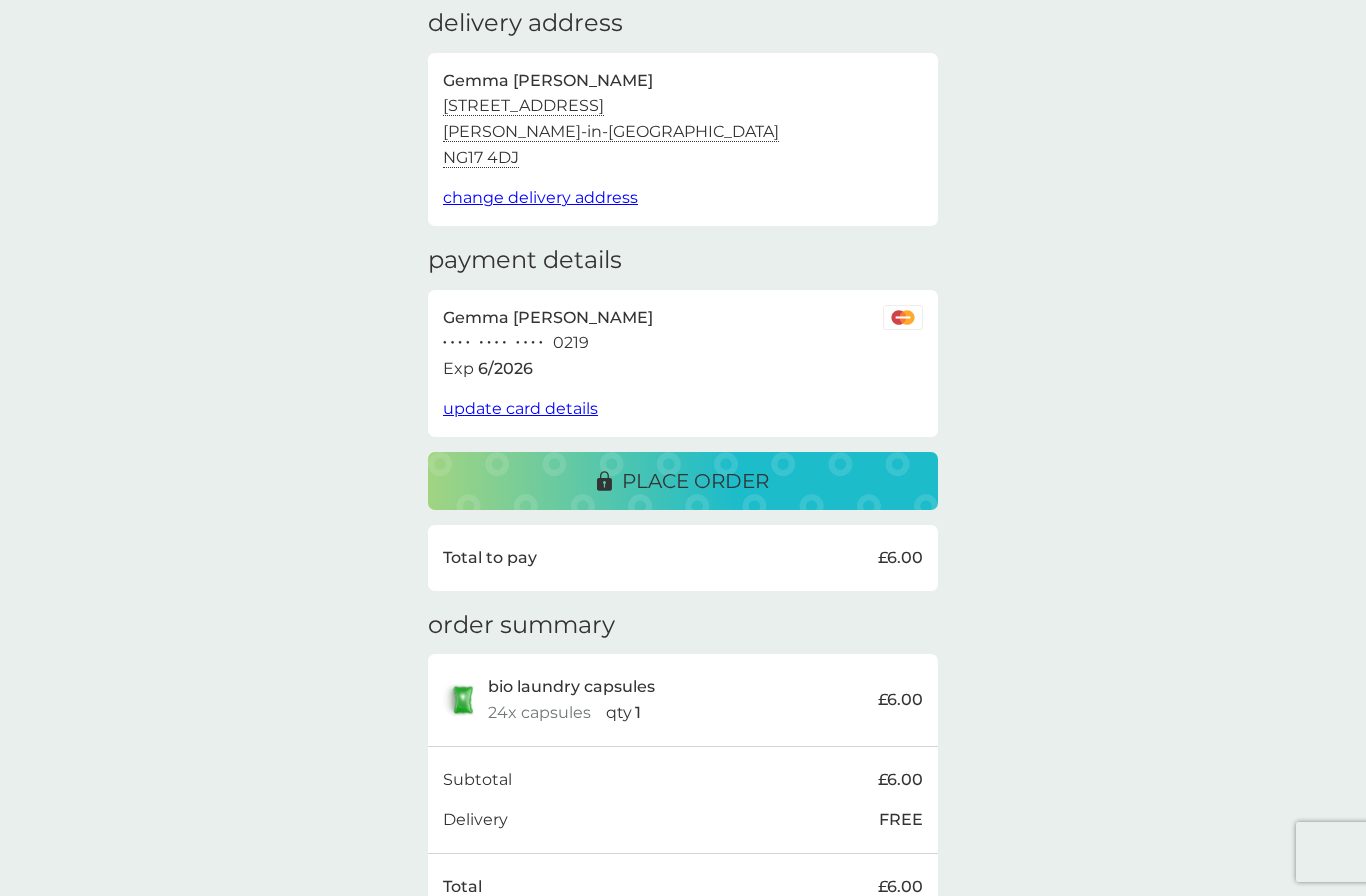click on "place order" at bounding box center [683, 481] 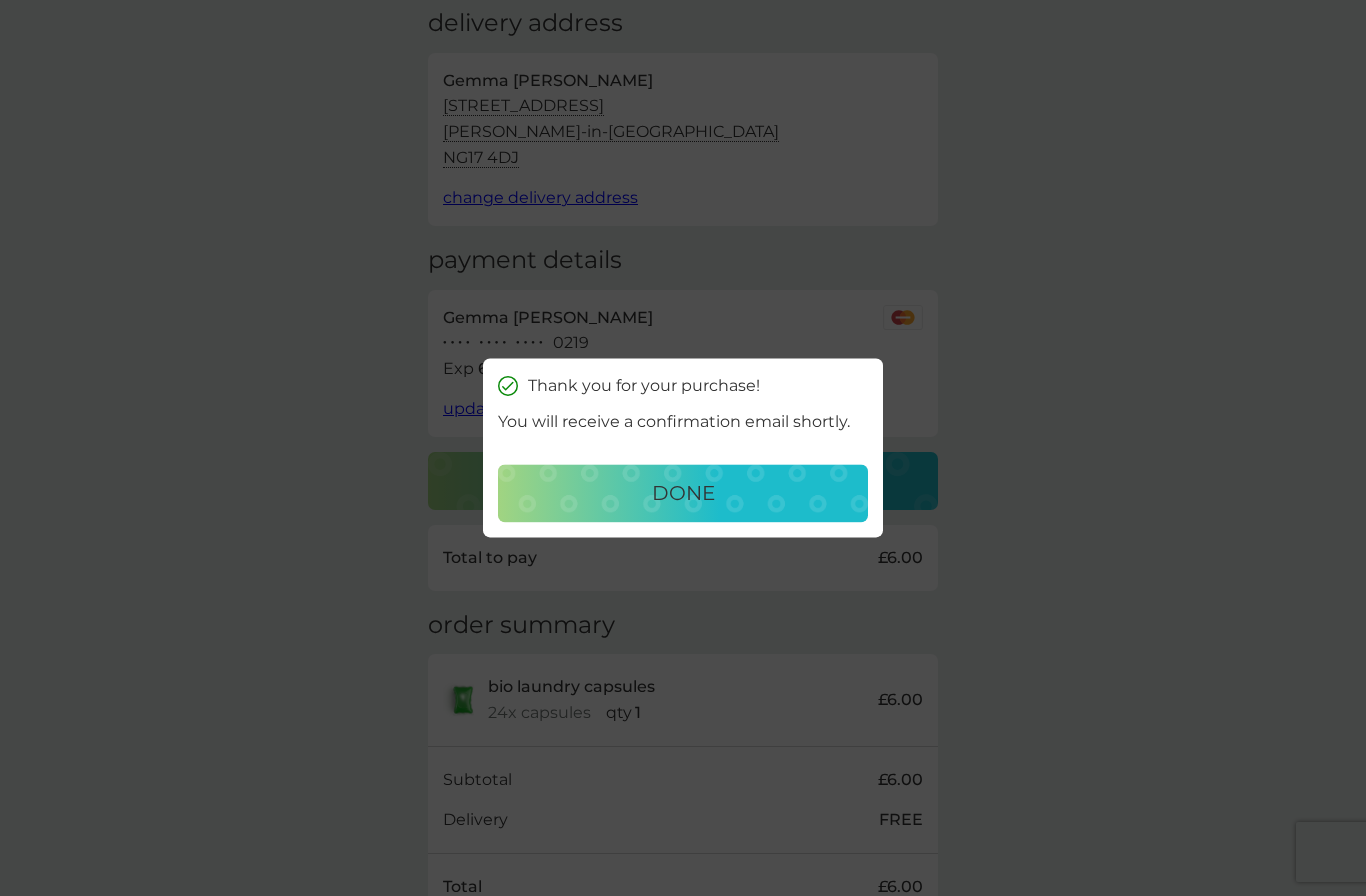click on "done" at bounding box center [683, 494] 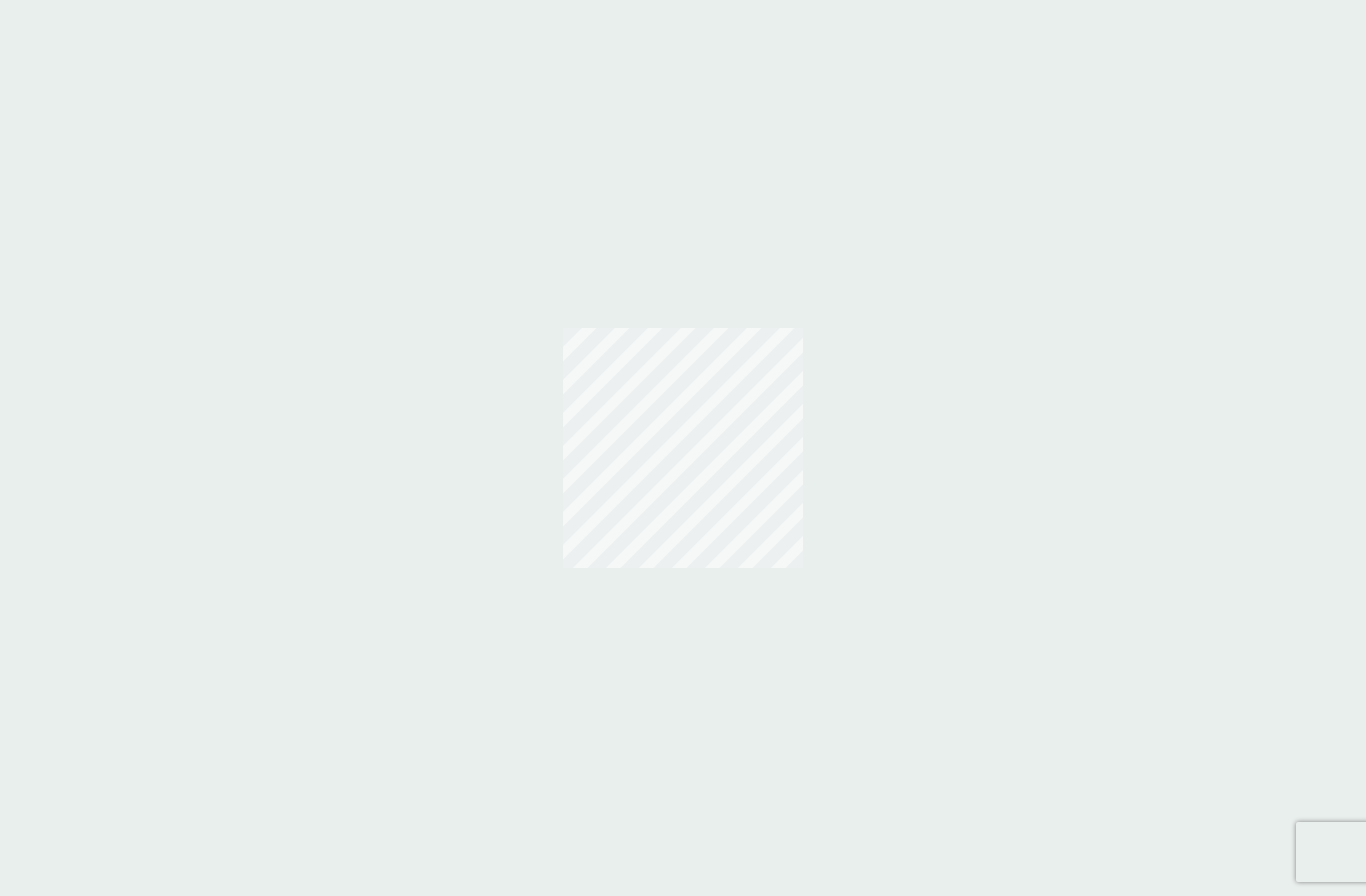 scroll, scrollTop: 0, scrollLeft: 0, axis: both 